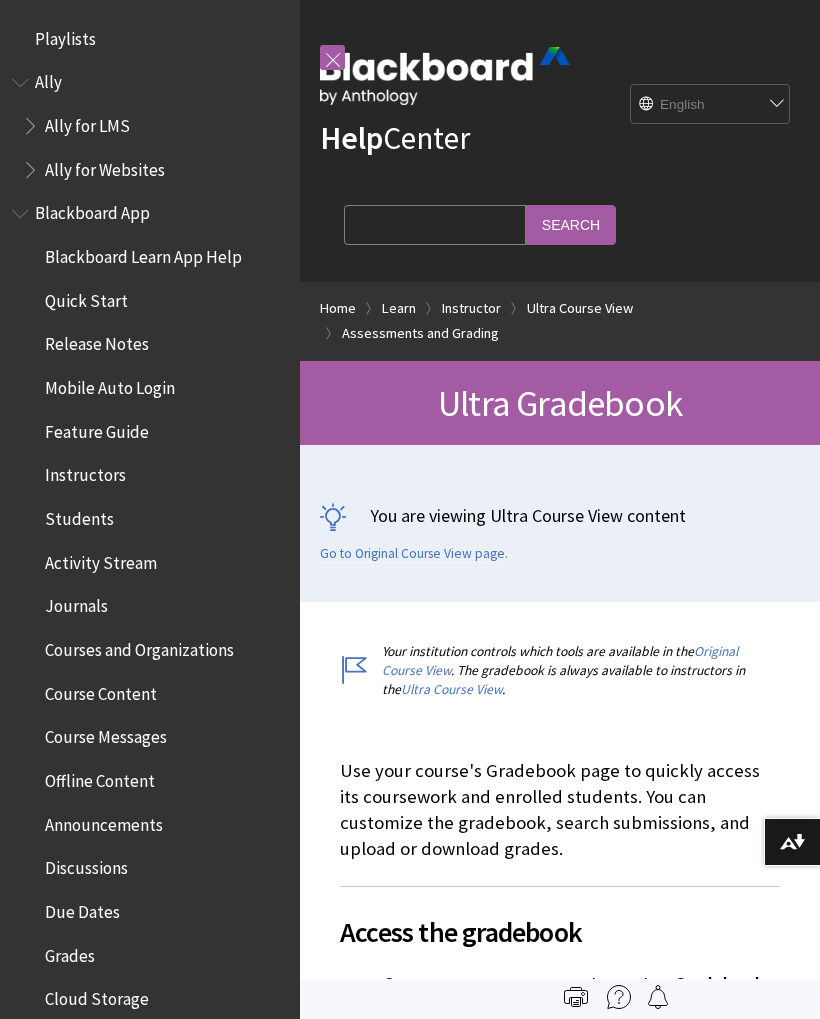 scroll, scrollTop: 0, scrollLeft: 0, axis: both 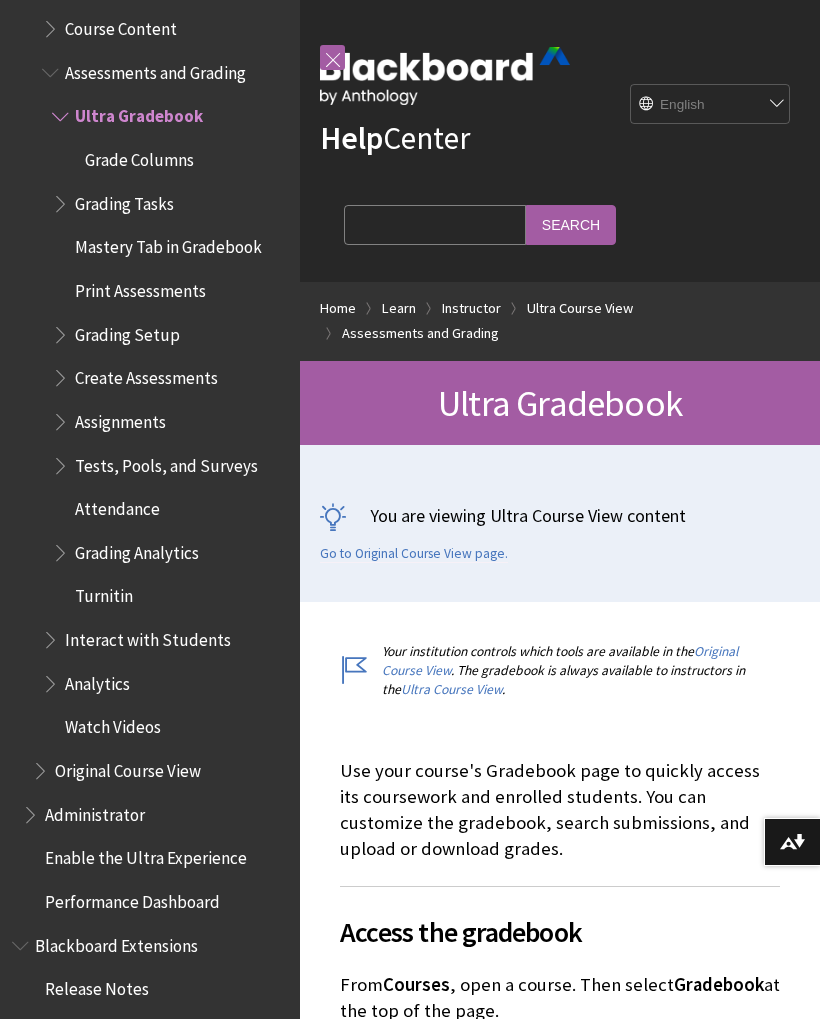 click on "Search Query" at bounding box center (435, 224) 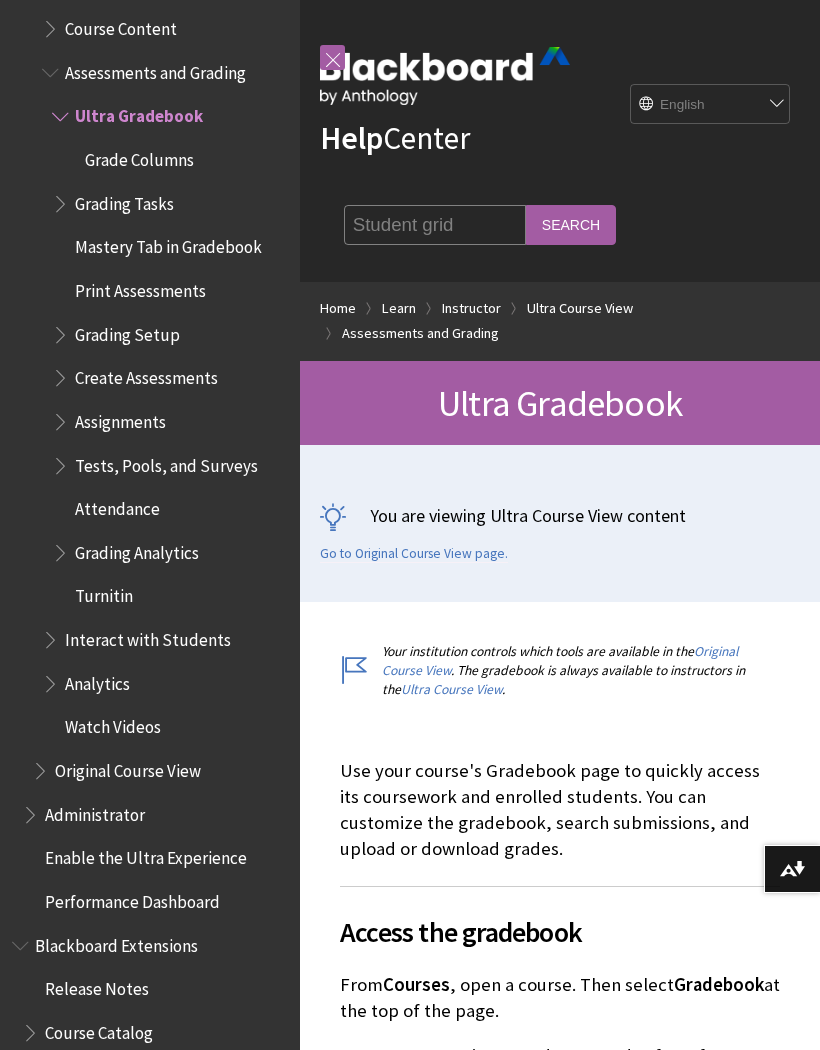 click on "Search" at bounding box center [571, 224] 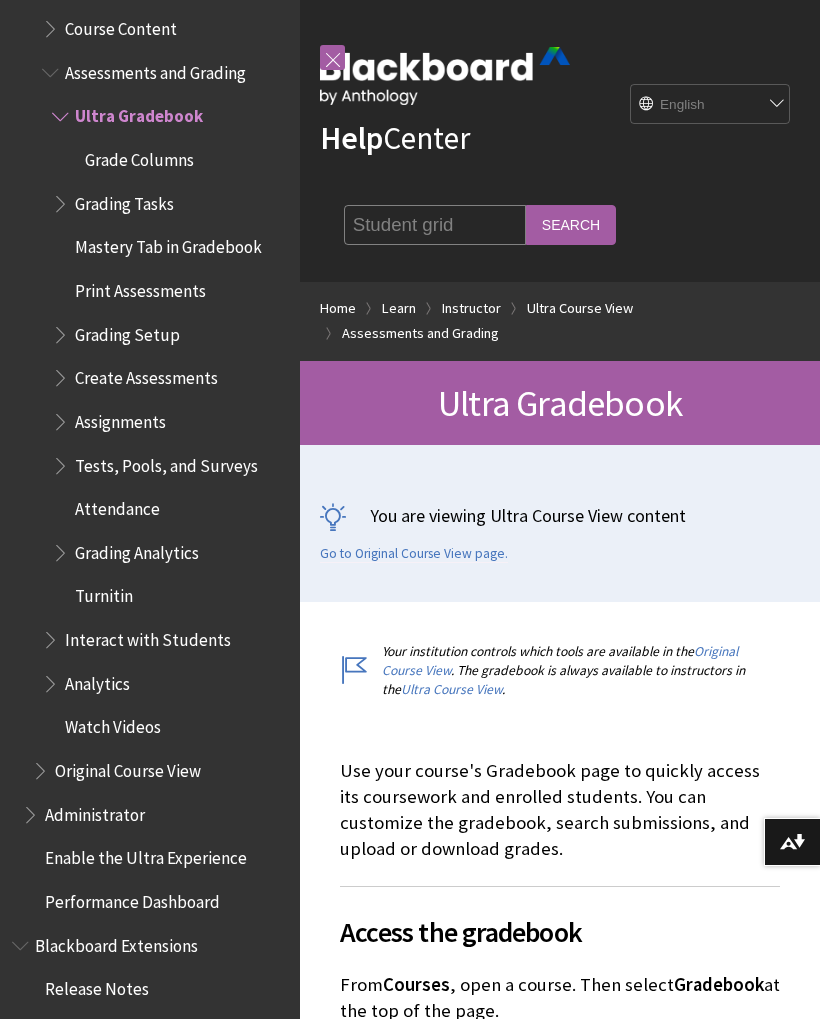 click on "Student grid" at bounding box center [435, 224] 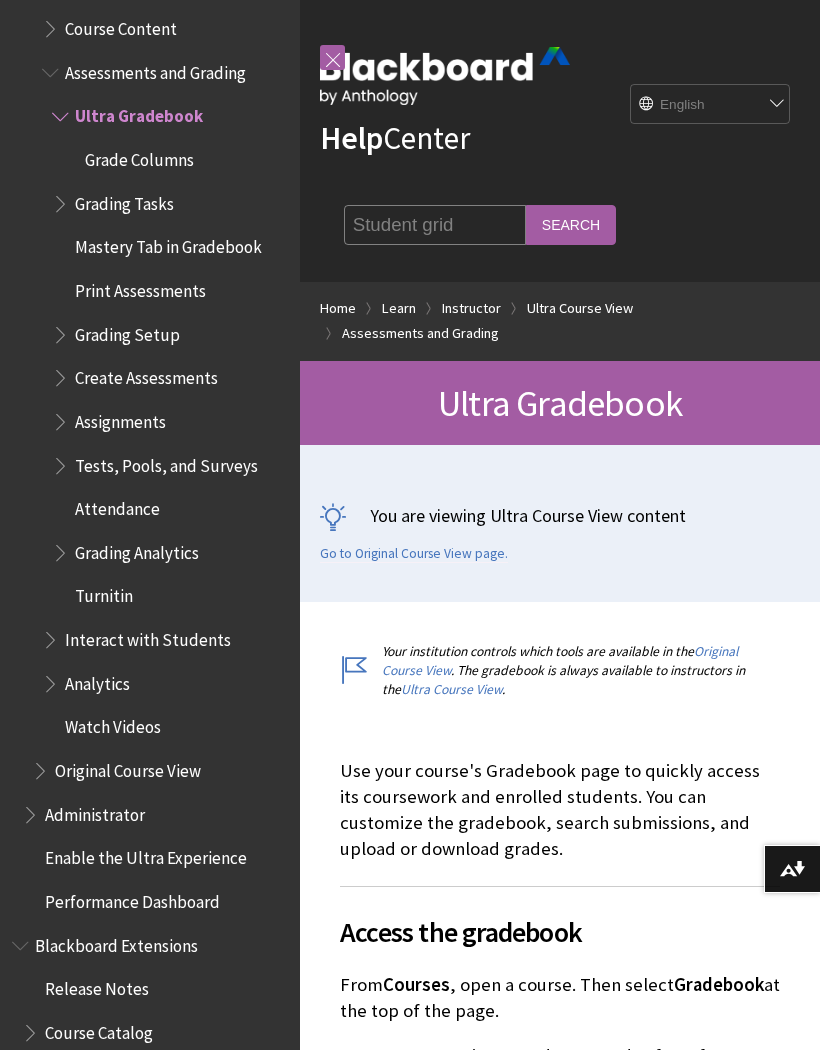 click on "Student grid" at bounding box center [435, 224] 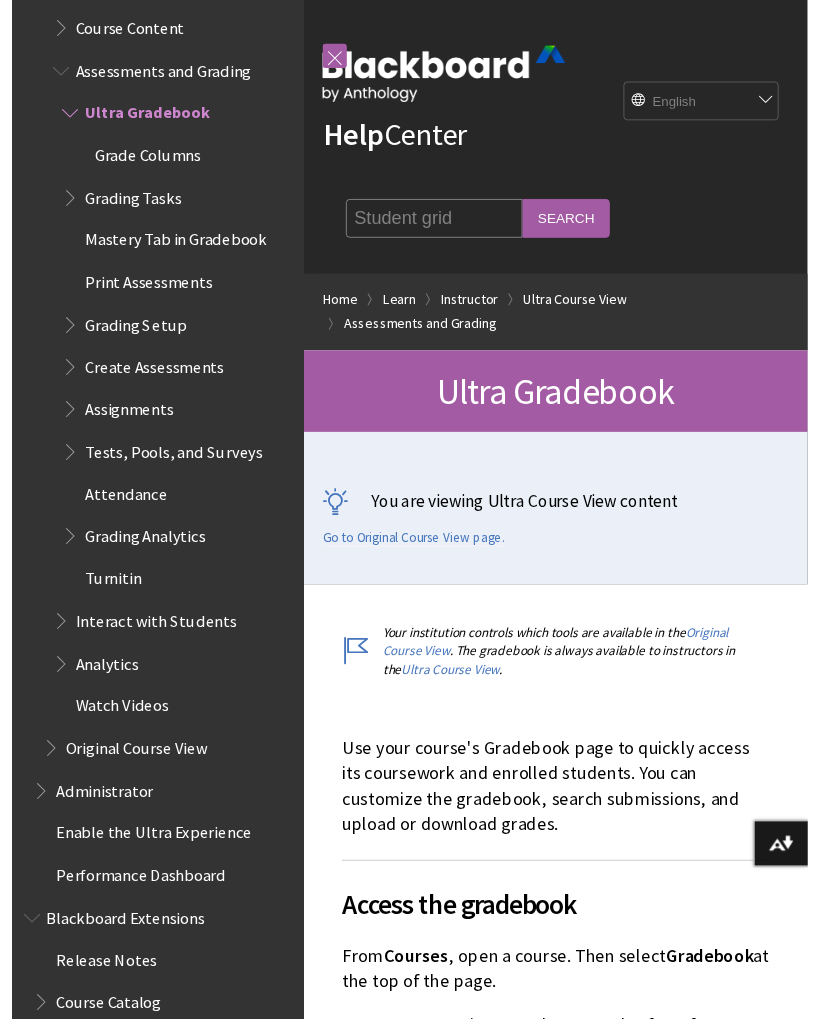 scroll, scrollTop: 16, scrollLeft: 0, axis: vertical 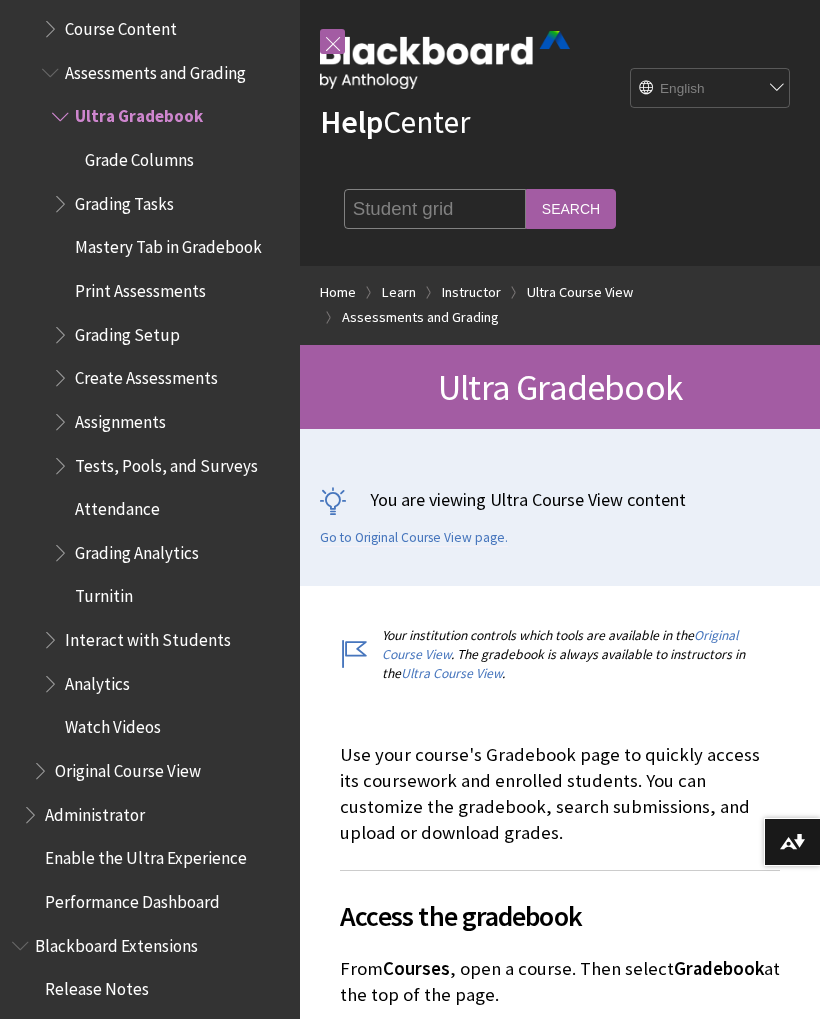 click on "Student grid" at bounding box center (435, 208) 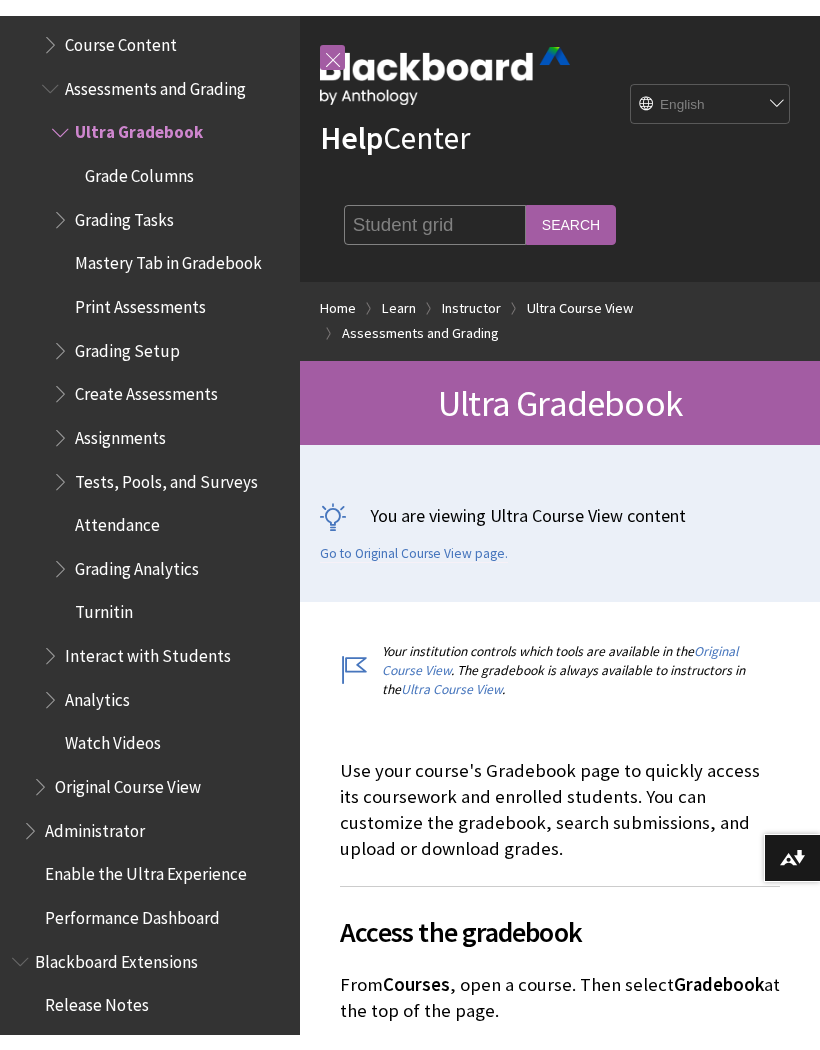 scroll, scrollTop: 15, scrollLeft: 0, axis: vertical 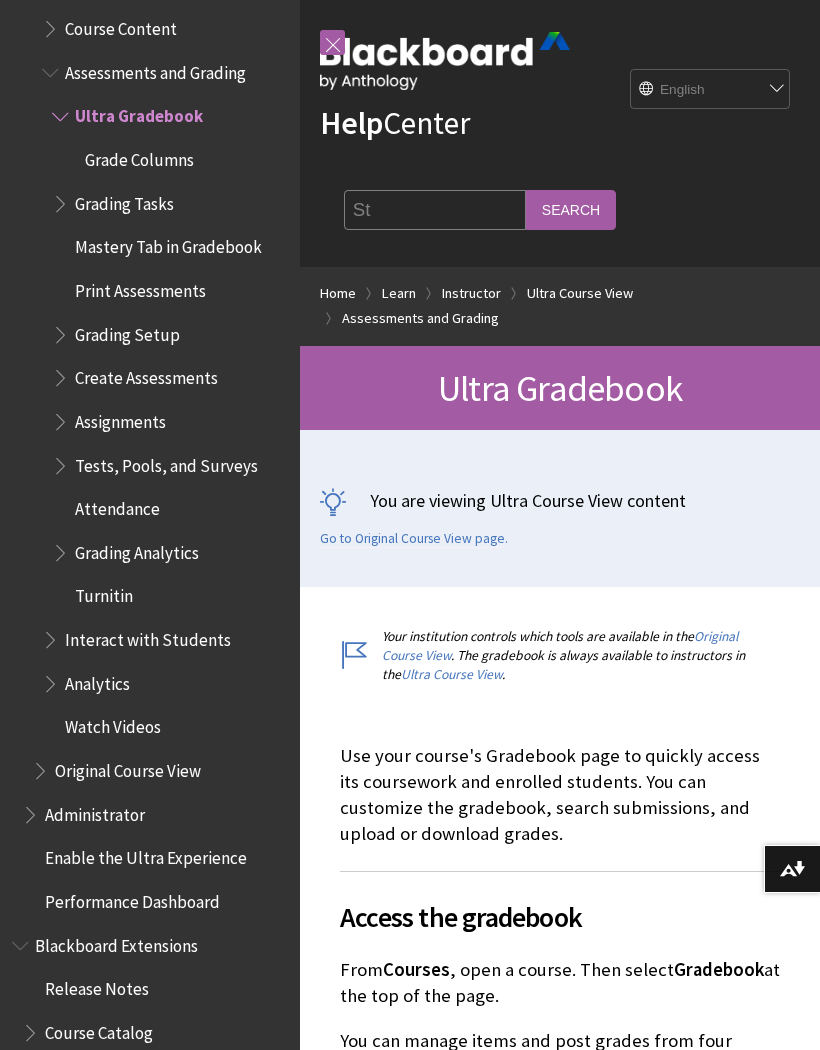 type on "S" 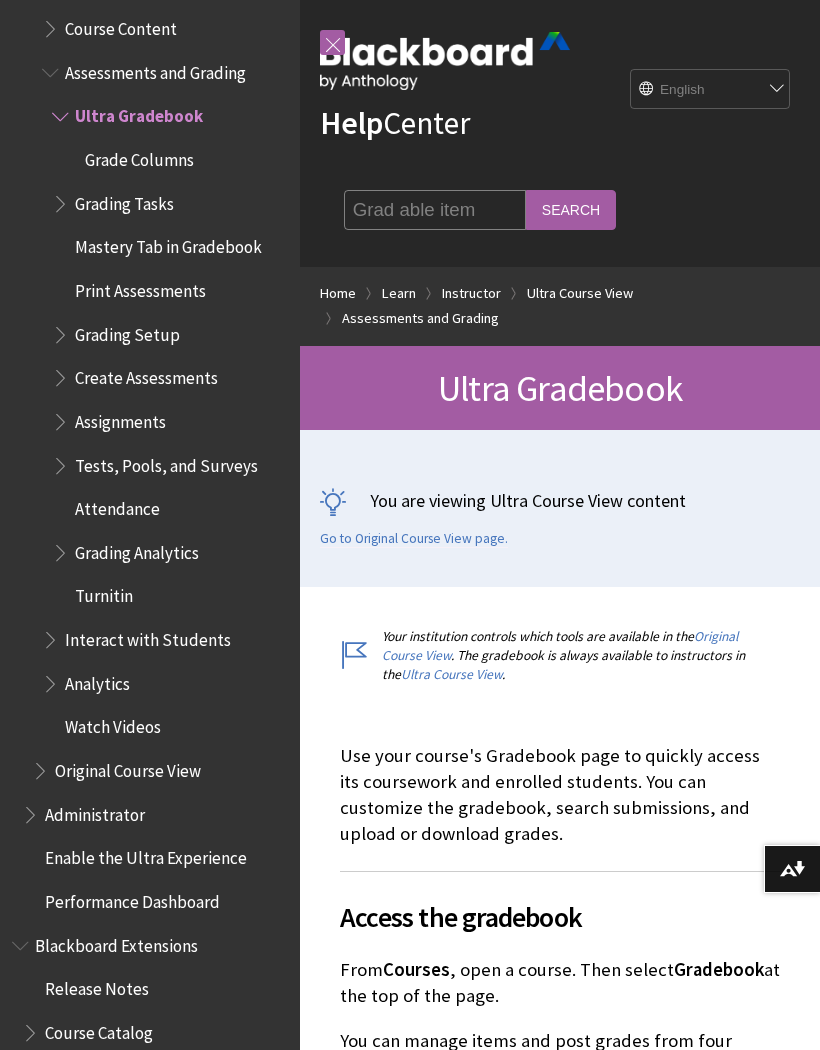 type on "Grad able item" 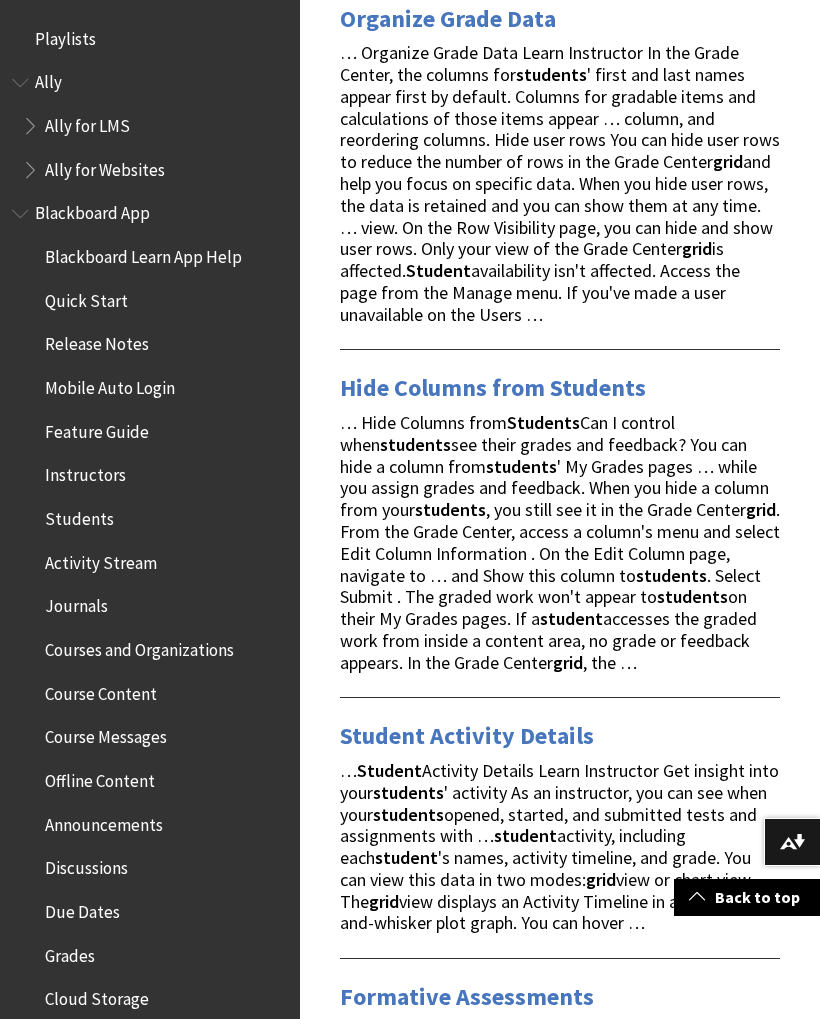 scroll, scrollTop: 0, scrollLeft: 0, axis: both 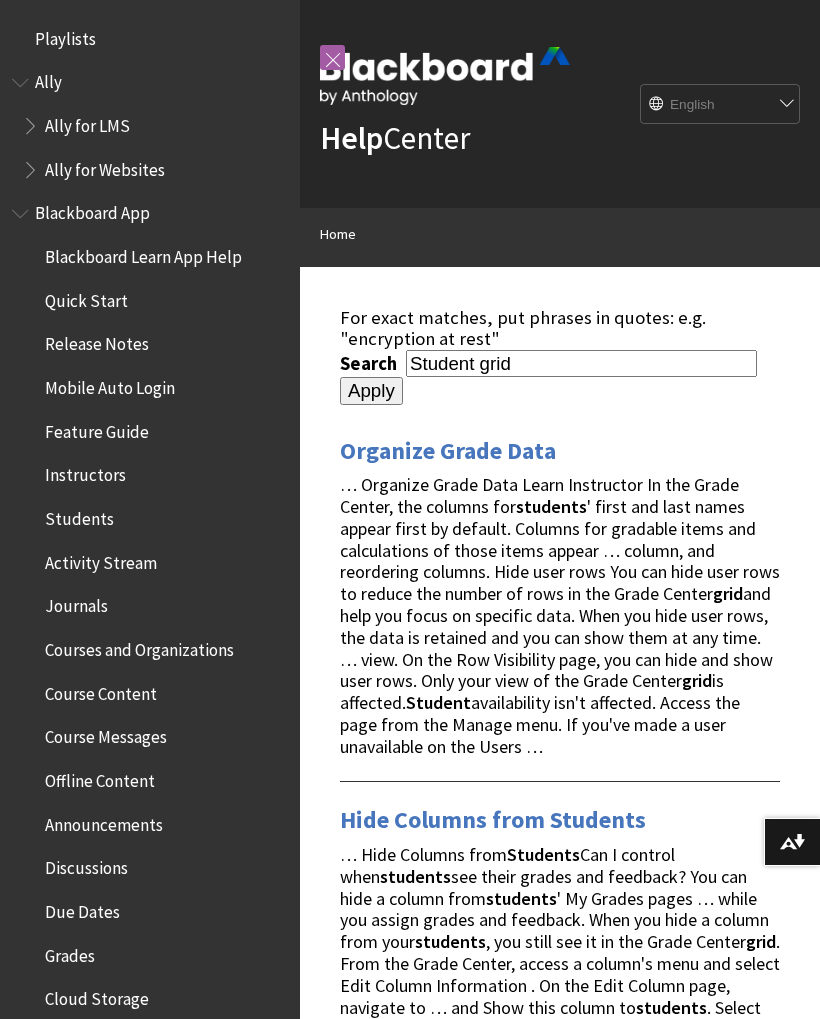 click on "Download alternative formats ..." at bounding box center (792, 842) 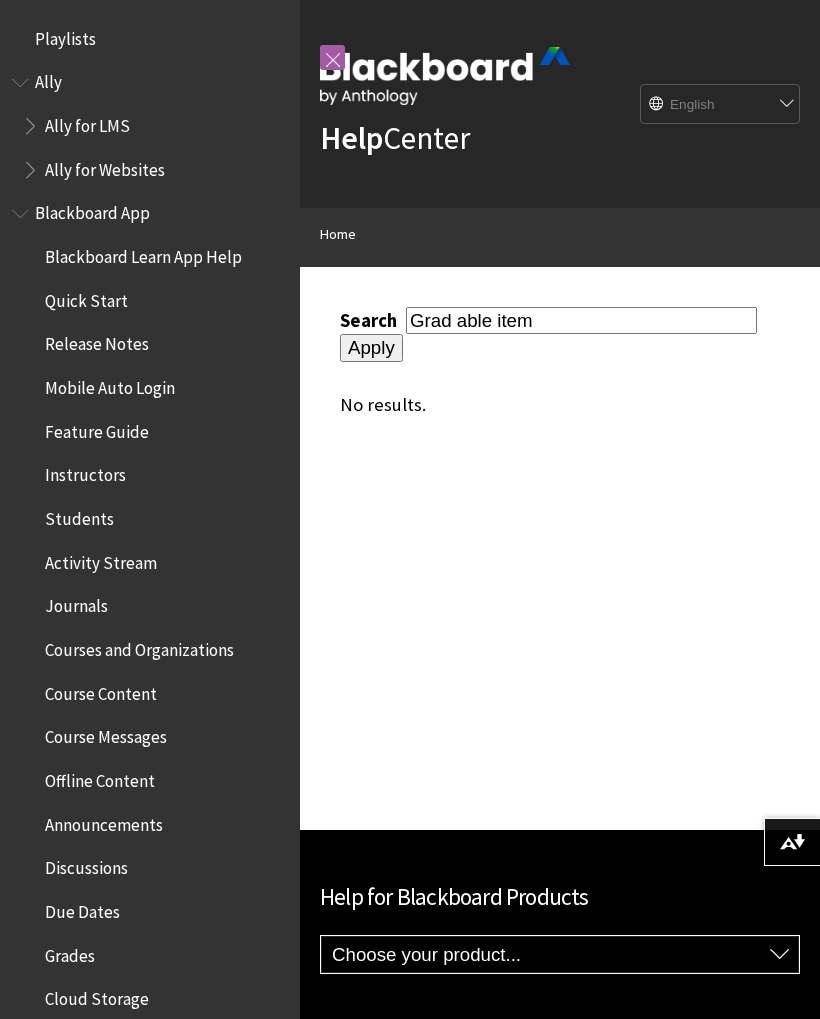 scroll, scrollTop: 0, scrollLeft: 0, axis: both 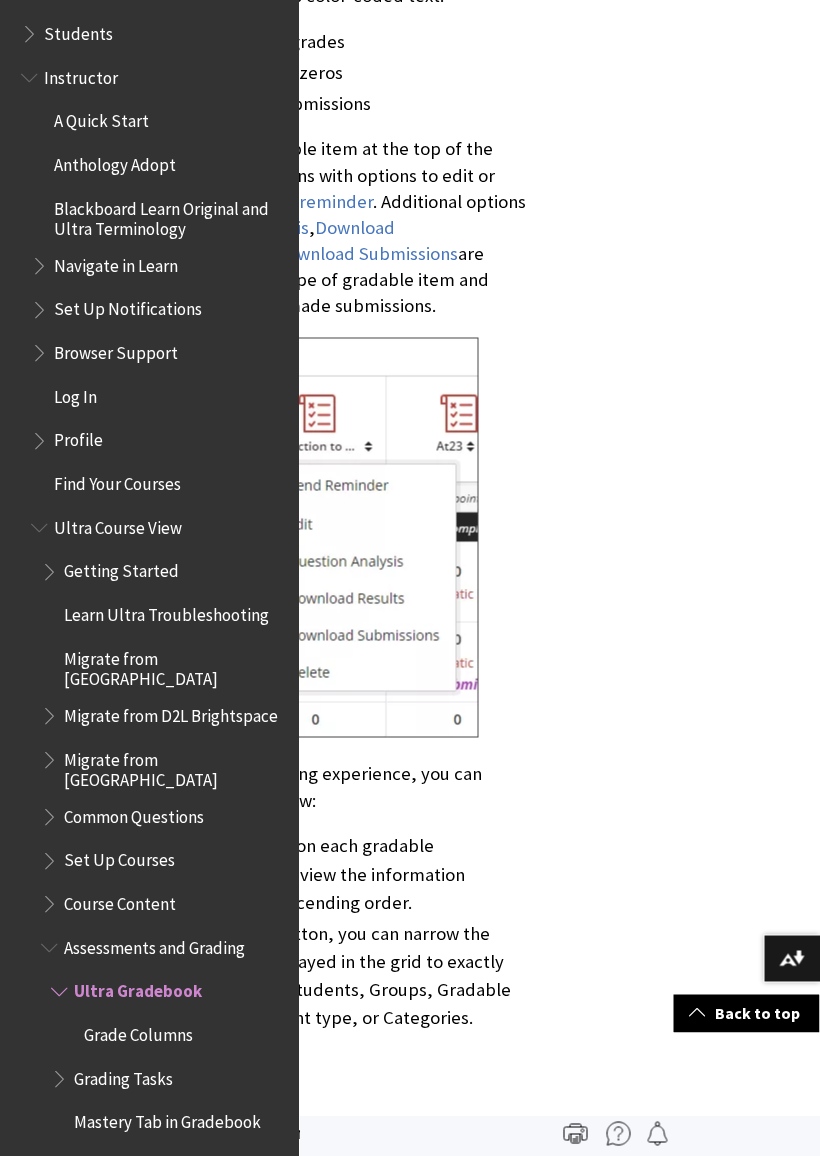 click on "Skip to main content
Help  Center
English عربية Català Cymraeg Deutsch Español Suomi Français עברית Italiano 日本語 한국어 Nederlands Norsk (Bokmål) Português, Brasil Русский Svenska Türkçe 简体中文 Français Canadien
Search Query
Search
Breadcrumb
Home
Learn
Instructor
Ultra Course View" at bounding box center [167, -3786] 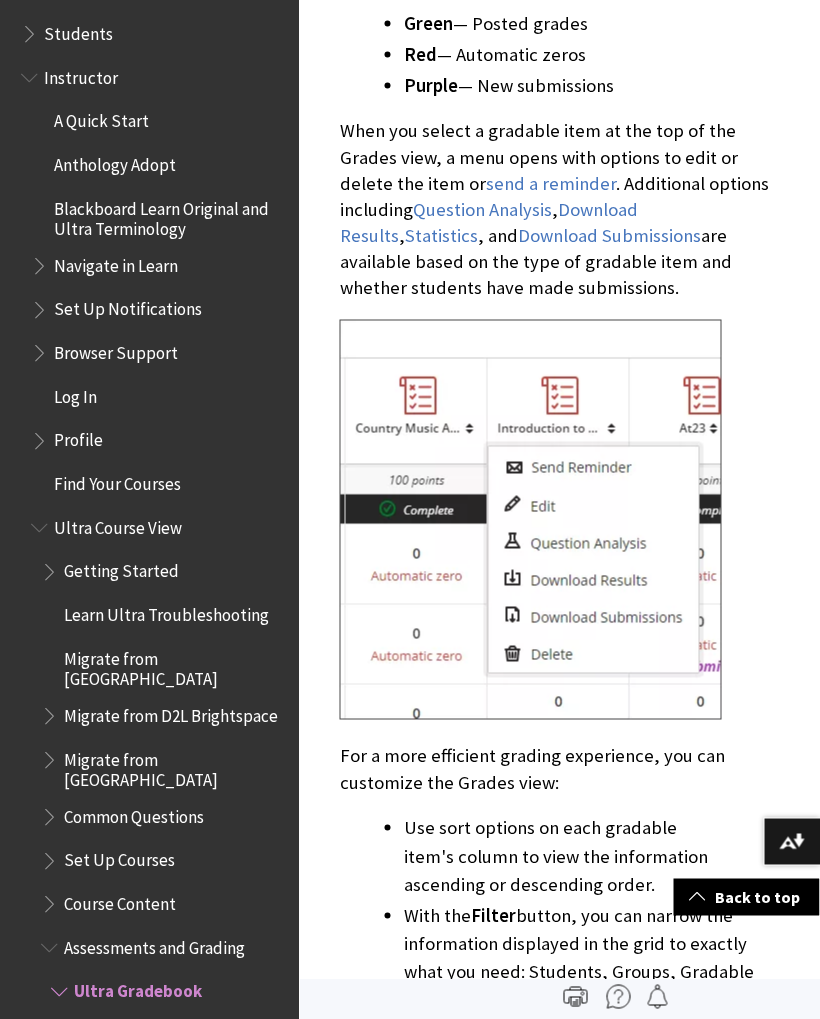 scroll, scrollTop: 4382, scrollLeft: 1, axis: both 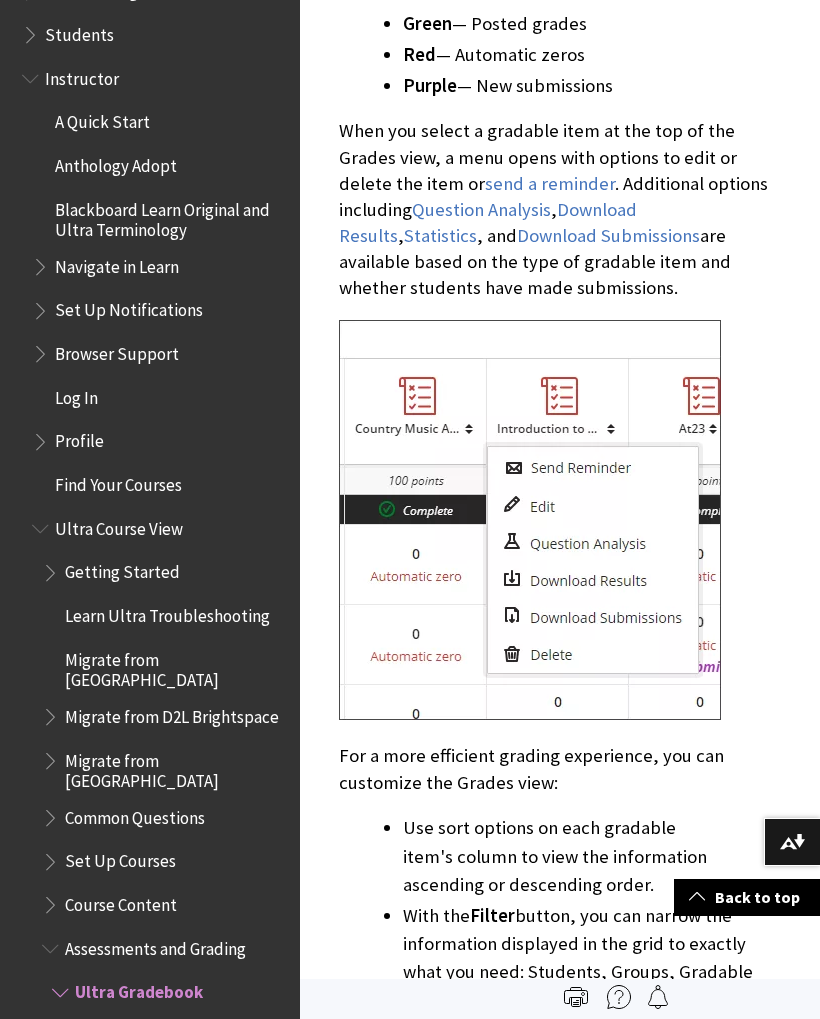 click on "Use sort options on each gradable item's column to view the information ascending or descending order." at bounding box center (591, 856) 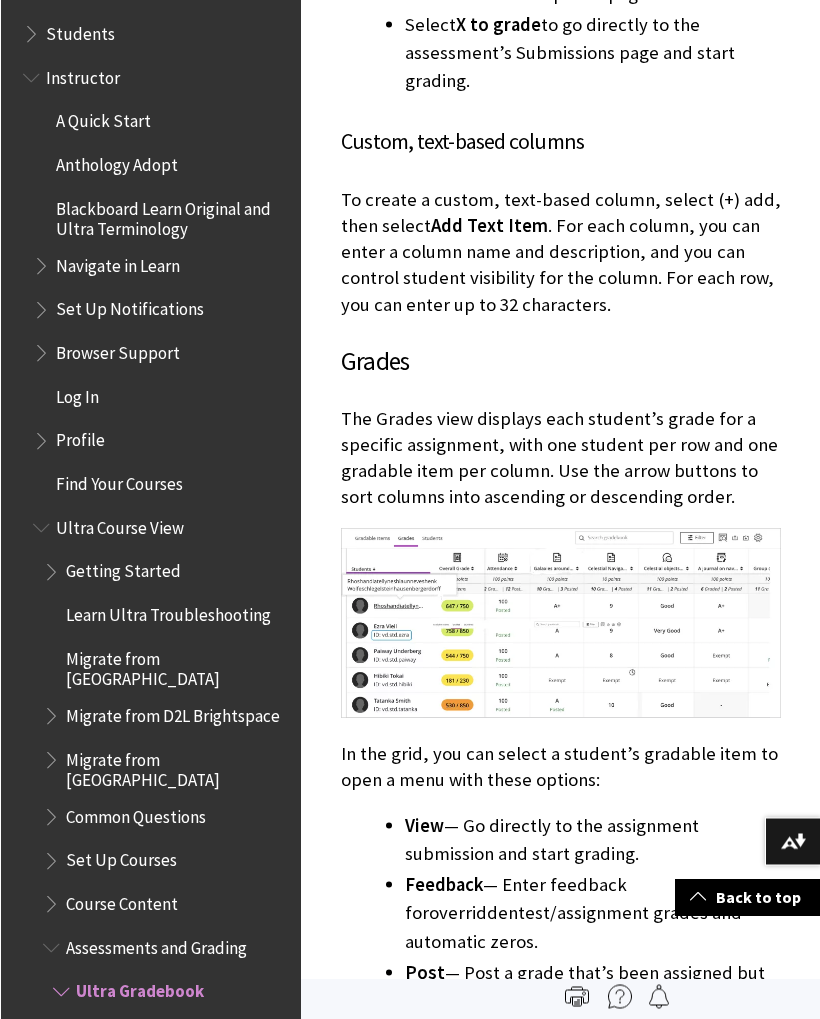 scroll, scrollTop: 3113, scrollLeft: 0, axis: vertical 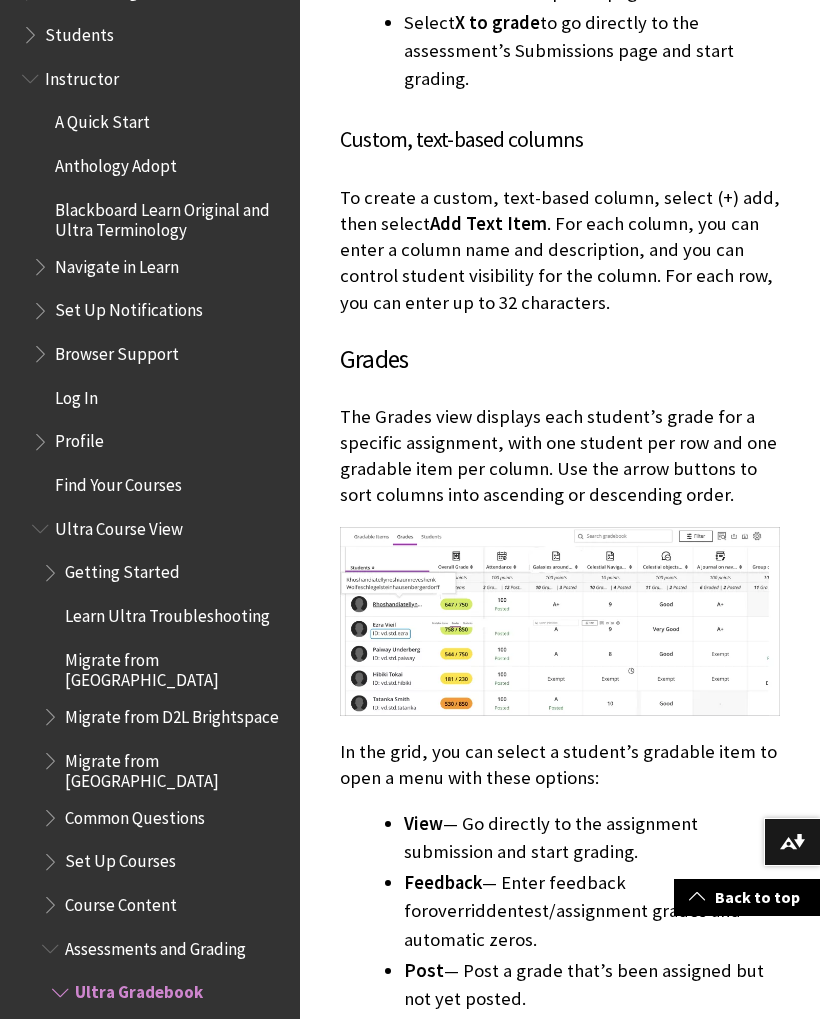 click at bounding box center (560, 621) 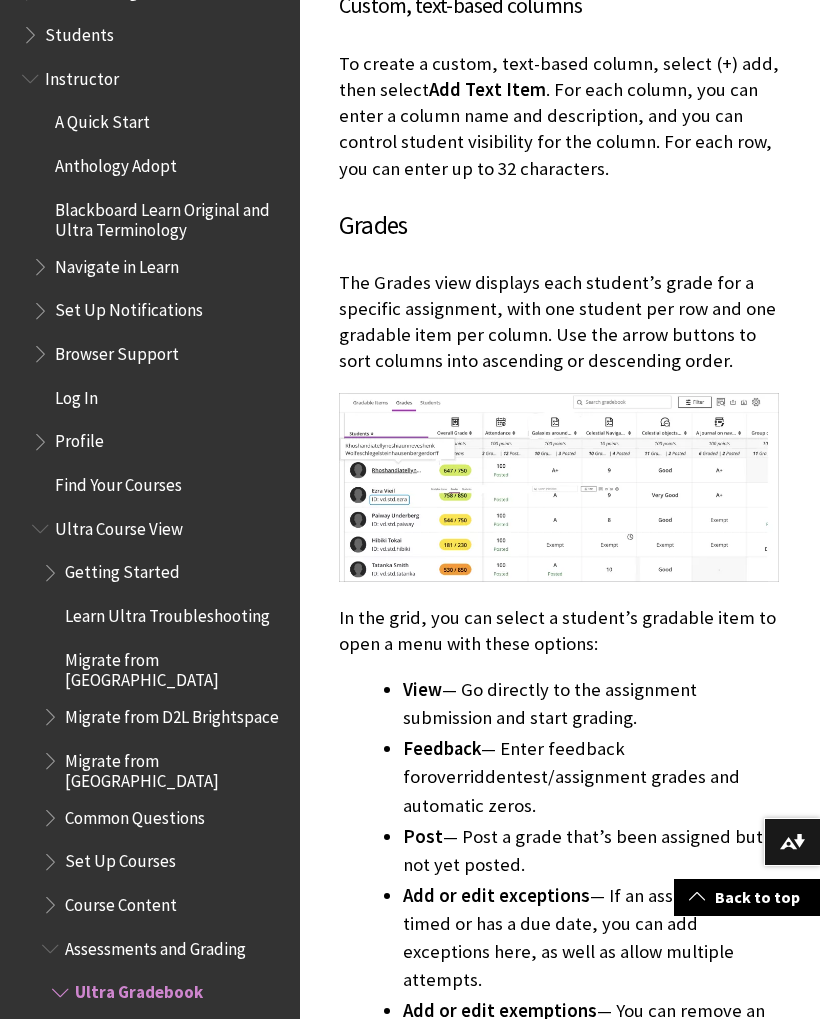 scroll, scrollTop: 3247, scrollLeft: 2, axis: both 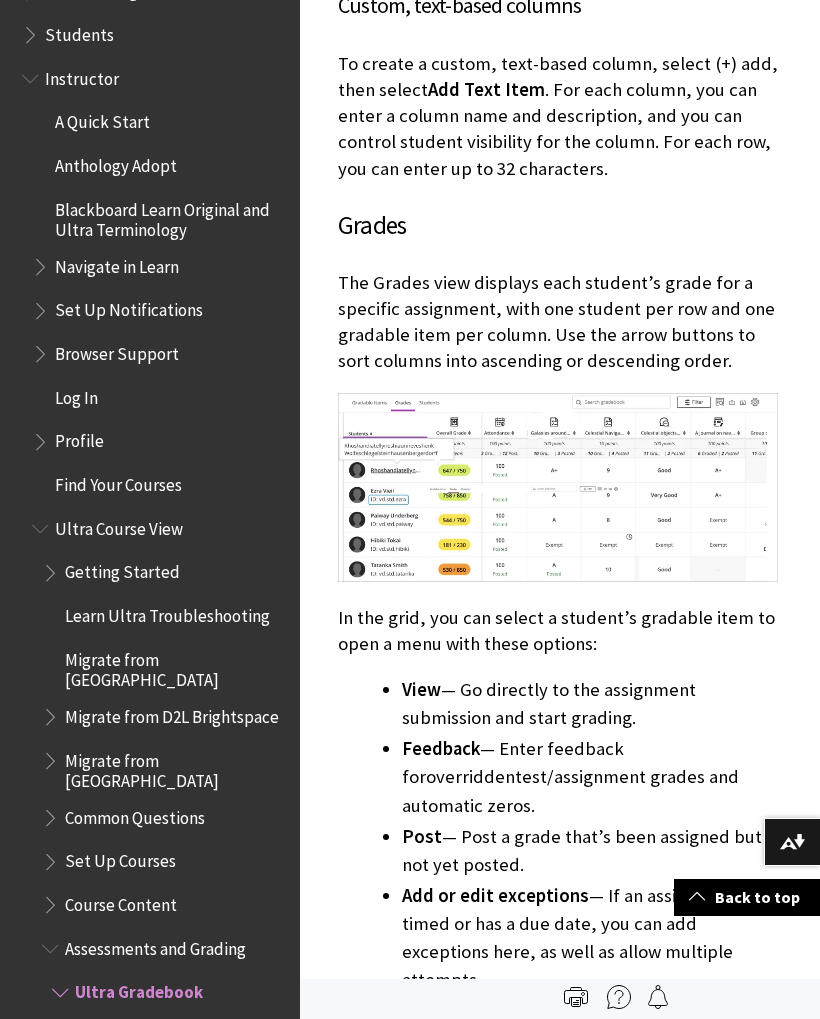 click on "View  — Go directly to the assignment submission and start grading." at bounding box center [590, 704] 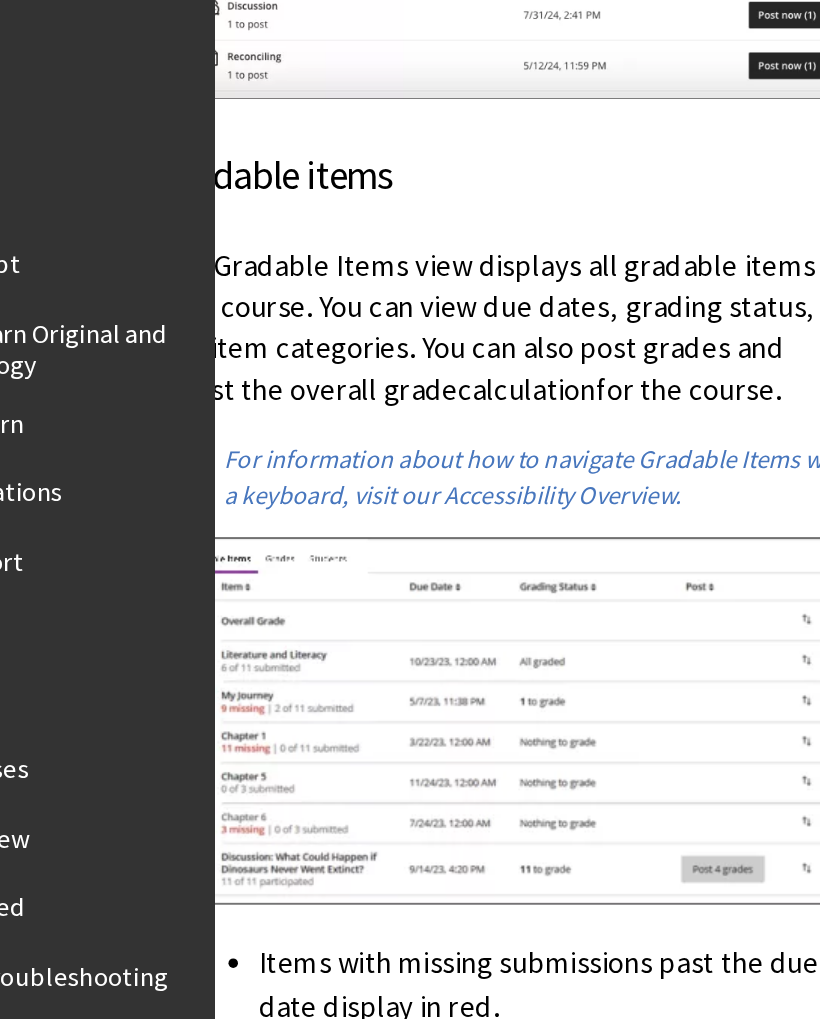 scroll, scrollTop: 2276, scrollLeft: 77, axis: both 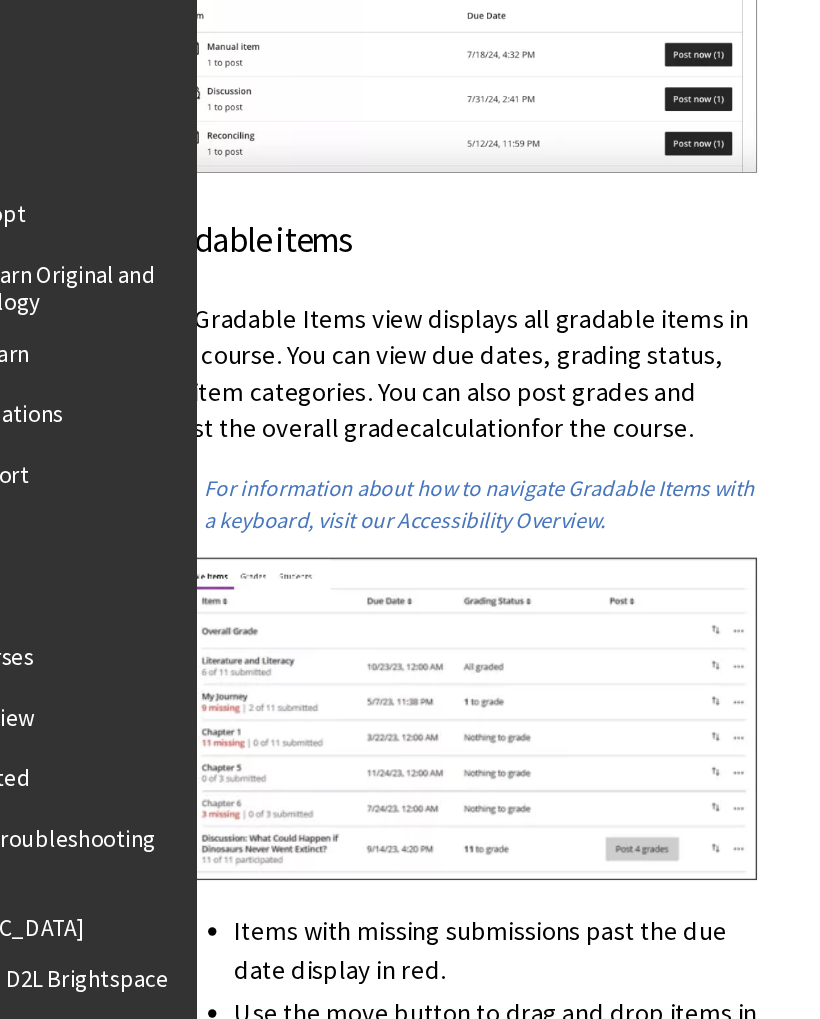 click at bounding box center (483, 530) 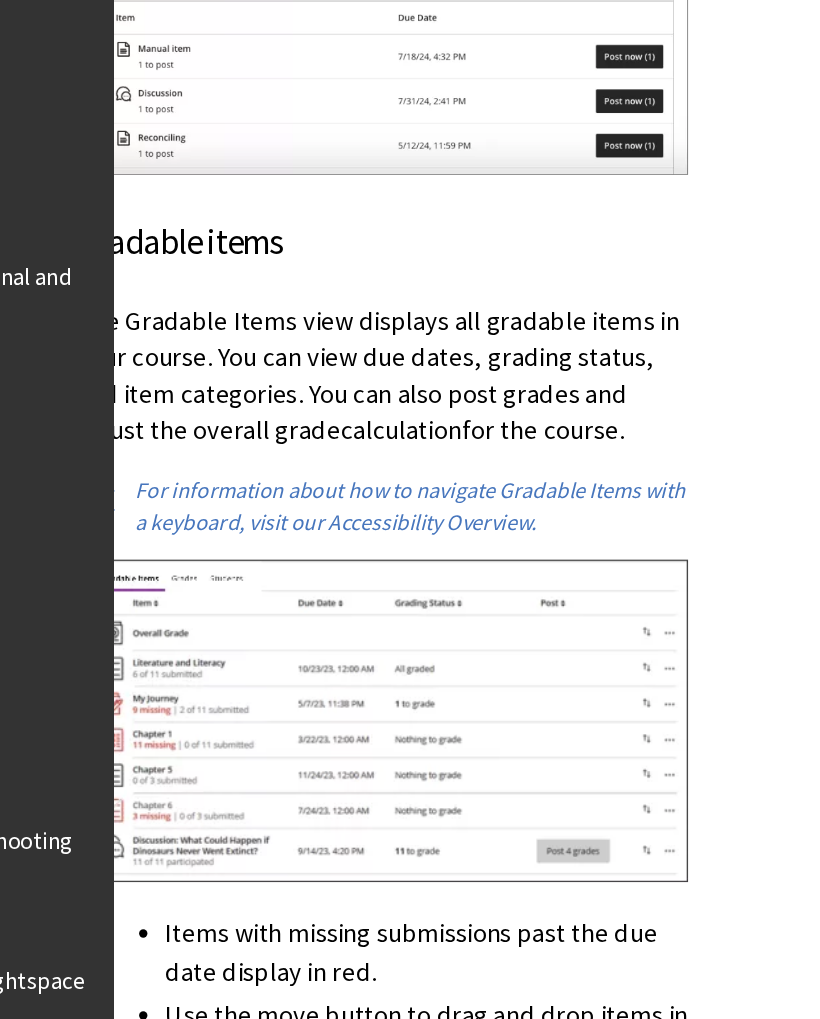 scroll, scrollTop: 2276, scrollLeft: 78, axis: both 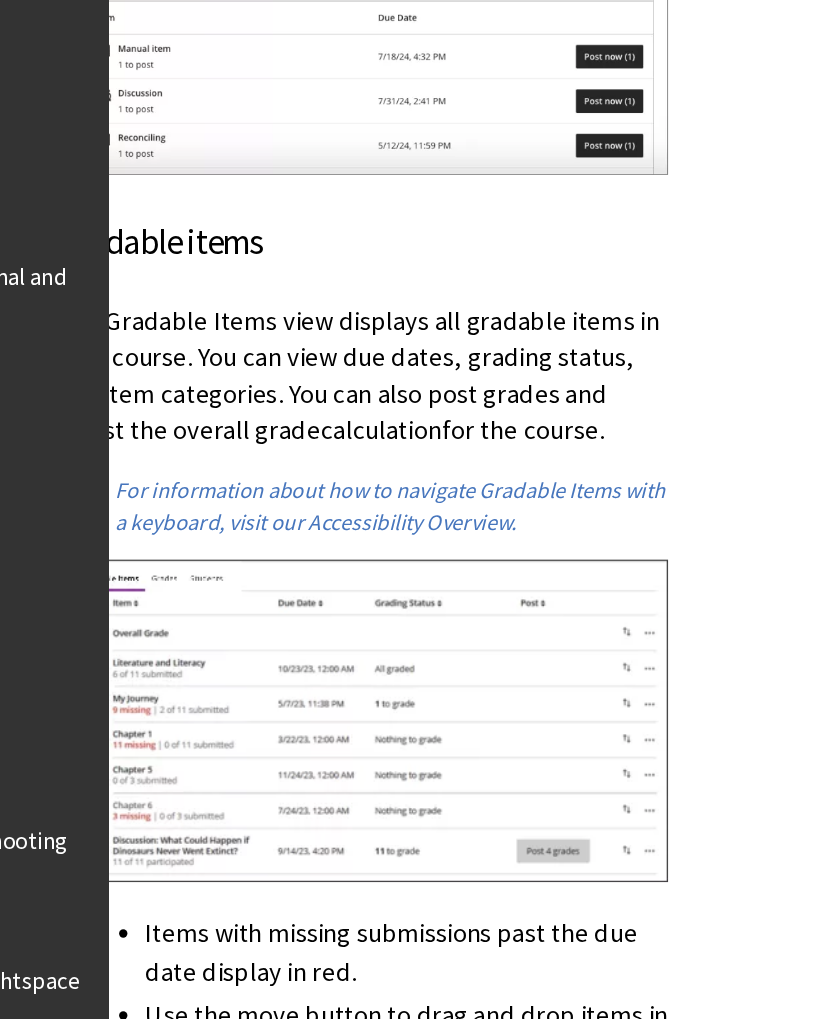 click at bounding box center [482, 530] 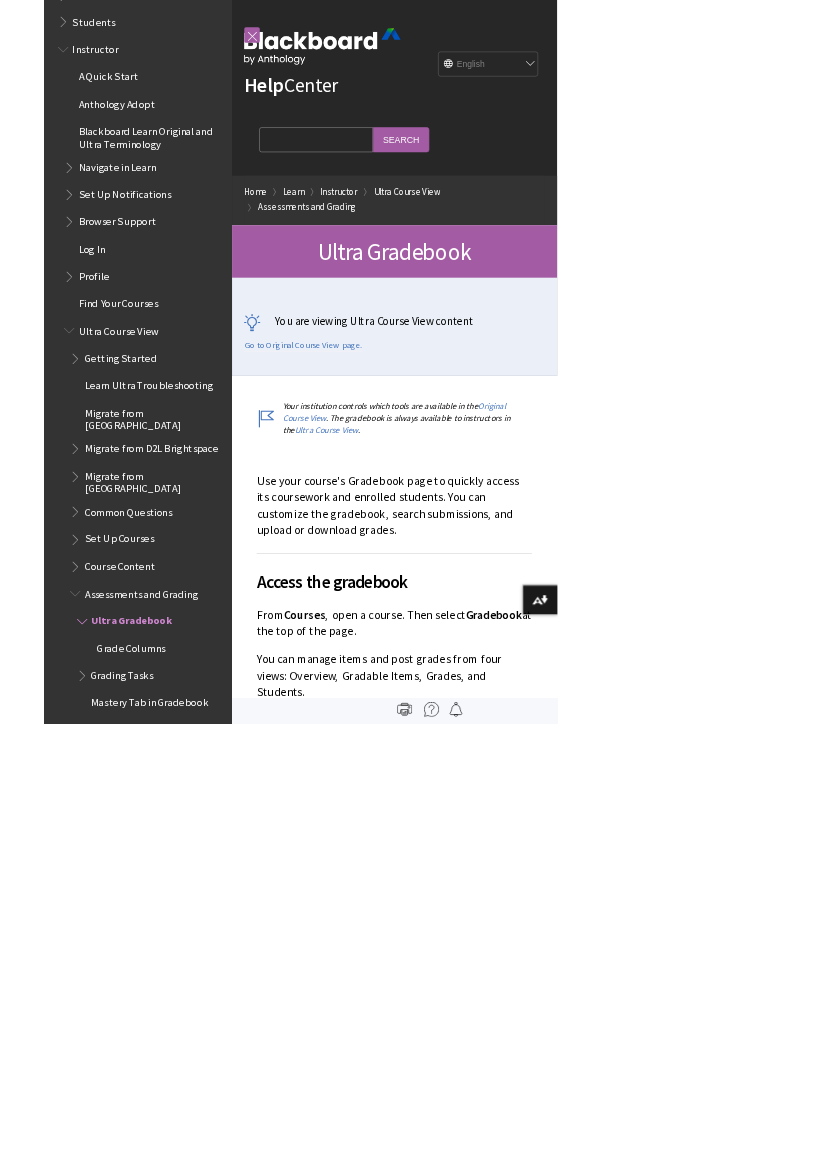scroll, scrollTop: 0, scrollLeft: 0, axis: both 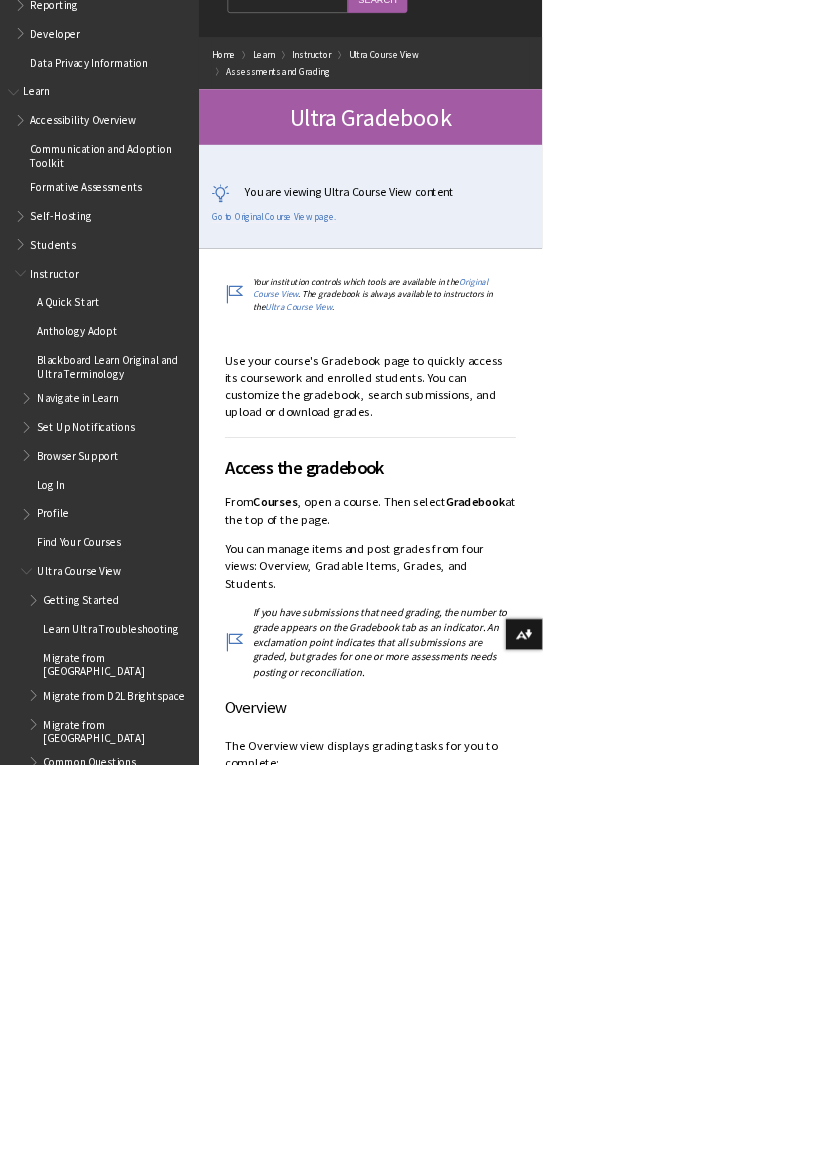 click on "The Overview view displays grading tasks for you to complete:" at bounding box center (560, 1140) 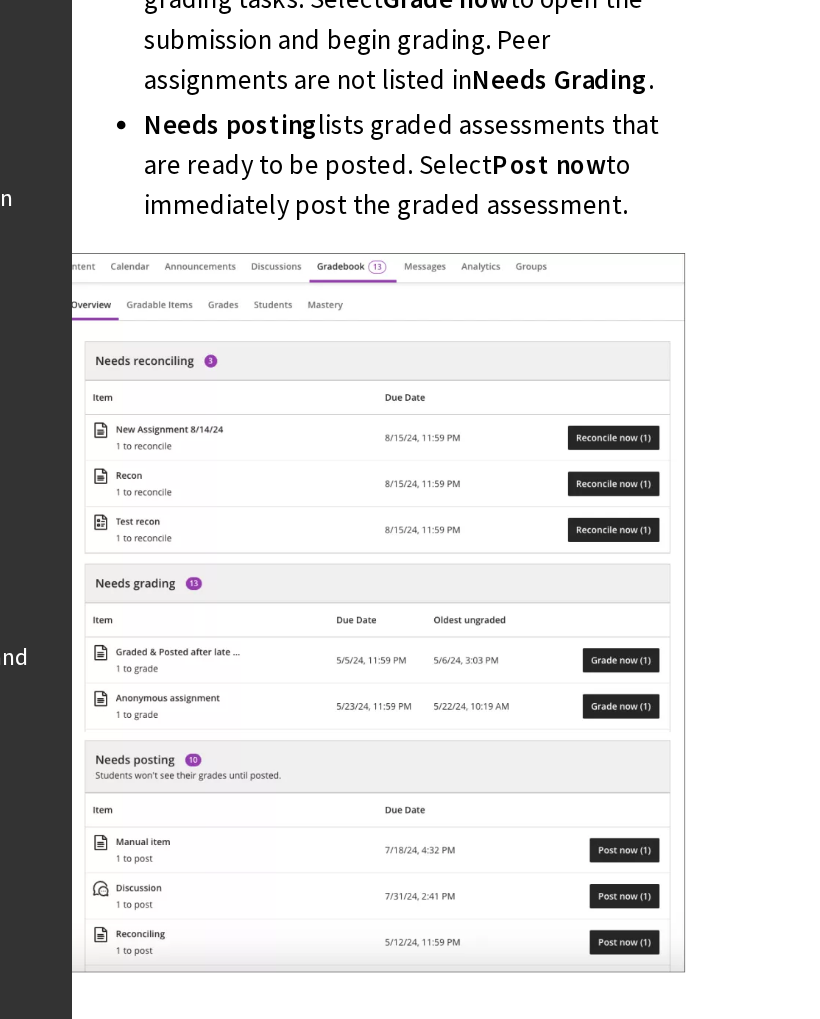 scroll, scrollTop: 1648, scrollLeft: 76, axis: both 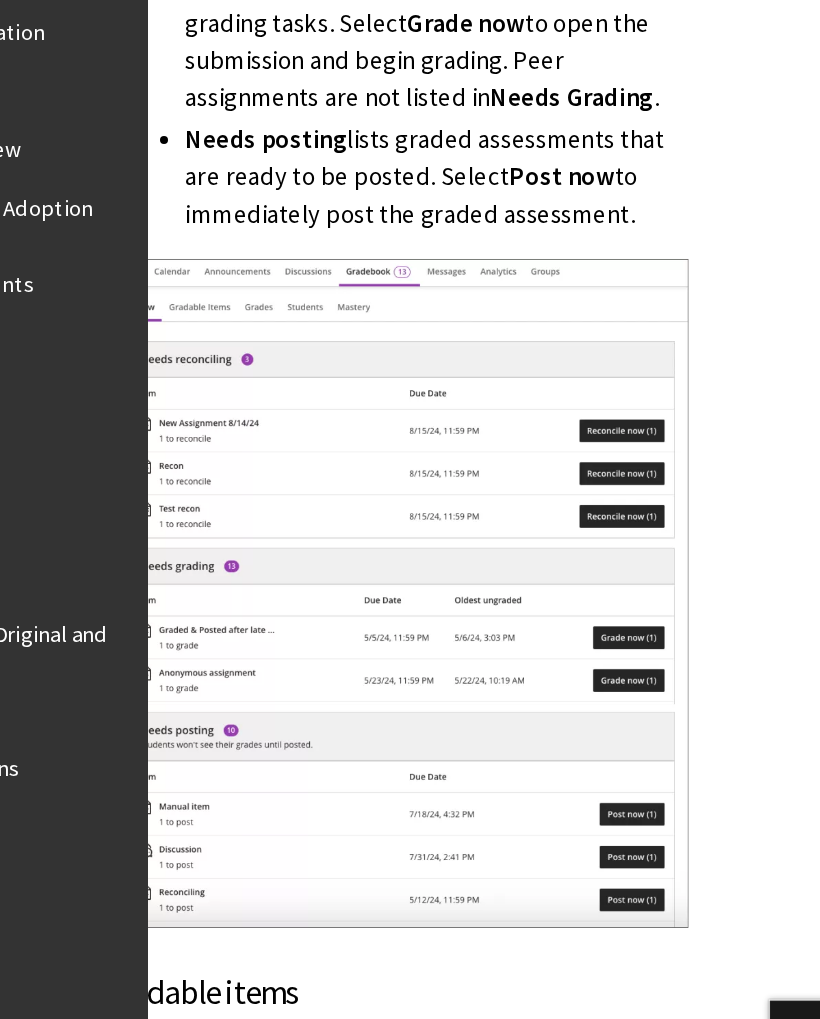 click at bounding box center [484, 515] 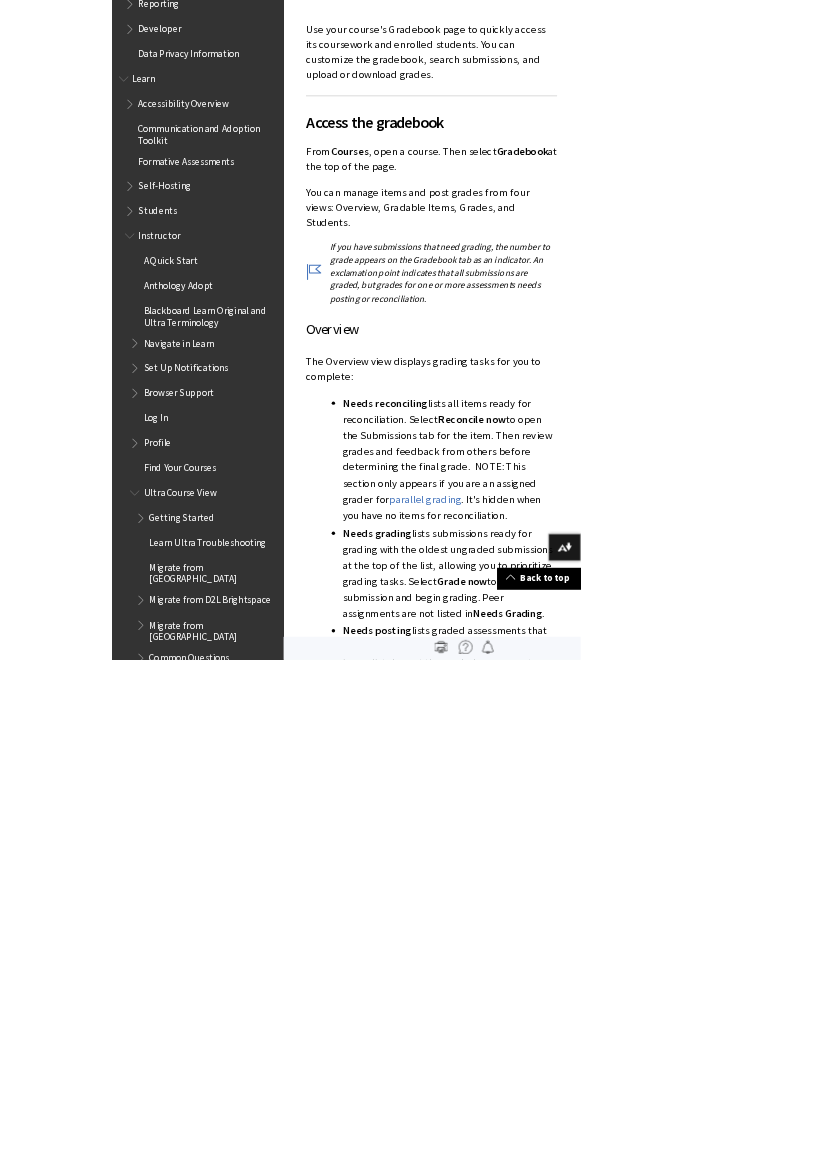 scroll, scrollTop: 1092, scrollLeft: 0, axis: vertical 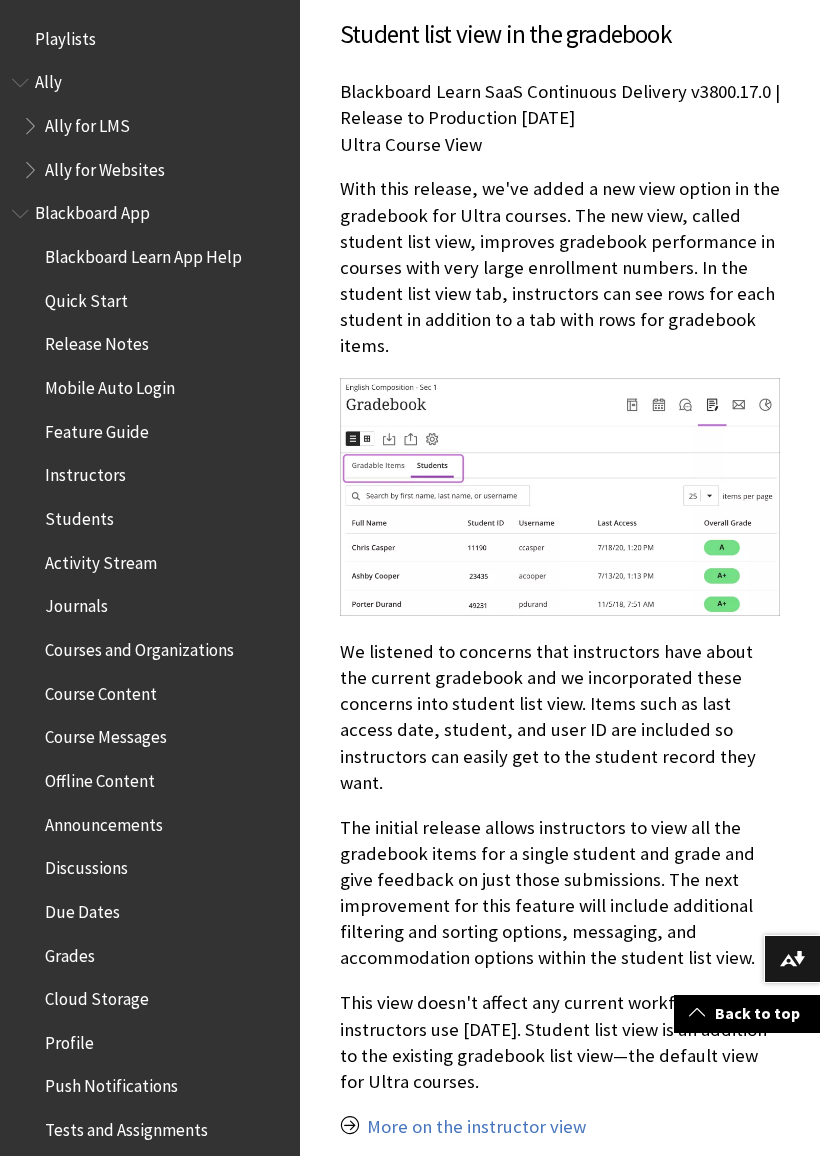 click at bounding box center (560, 496) 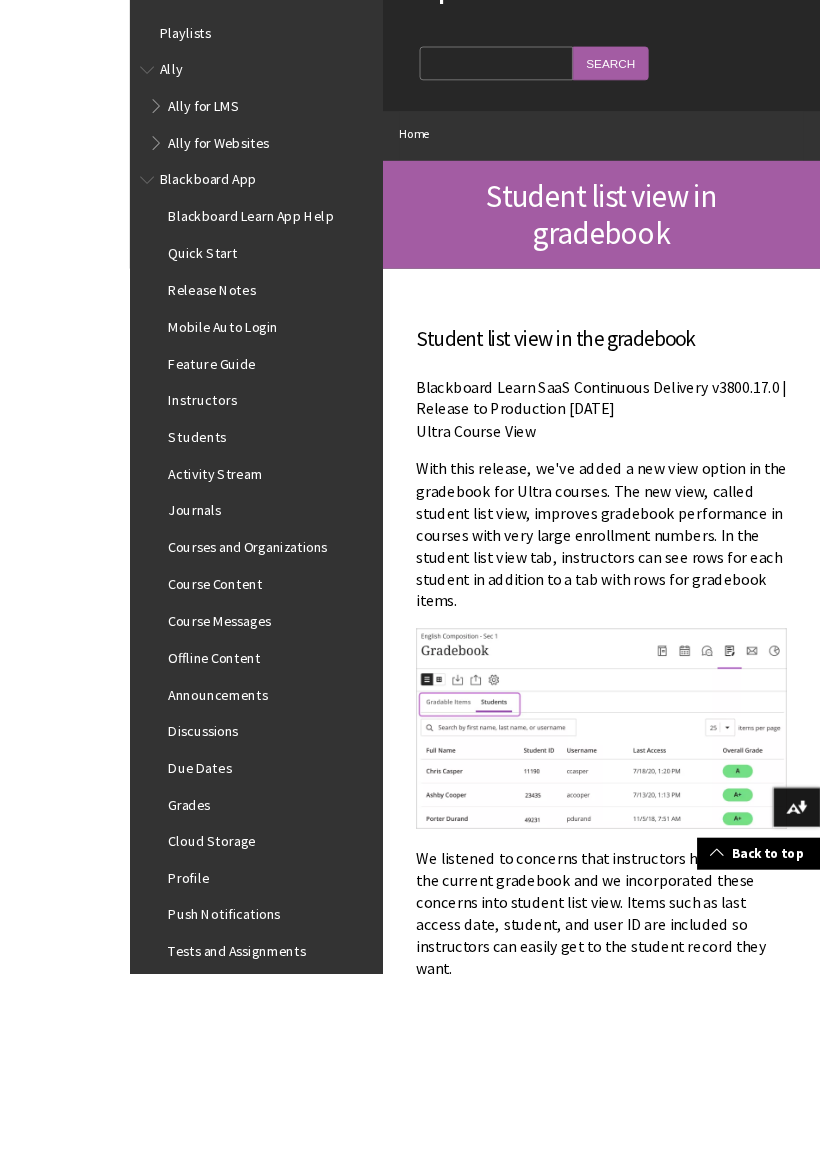 scroll, scrollTop: 497, scrollLeft: 0, axis: vertical 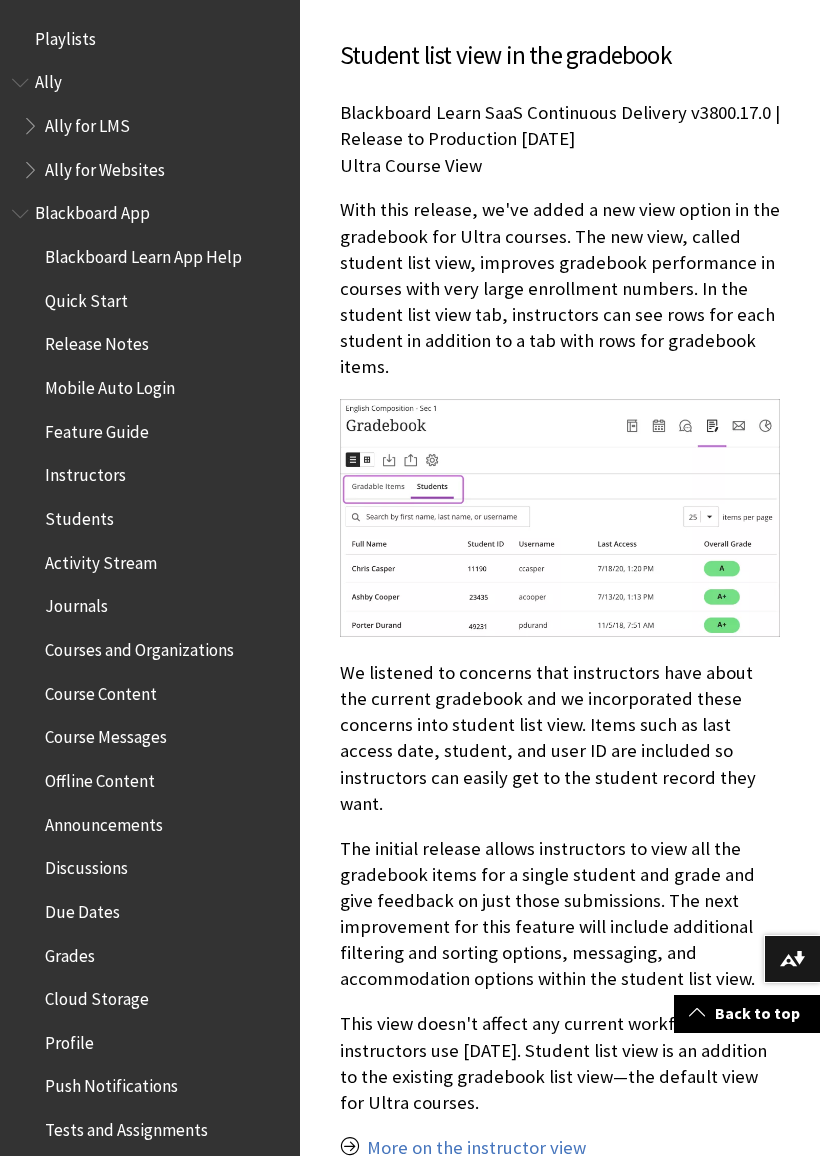 click on "We listened to concerns that instructors have about the current gradebook and we incorporated these concerns into student list view. Items such as last access date, student, and user ID are included so instructors can easily get to the student record they want." at bounding box center [560, 738] 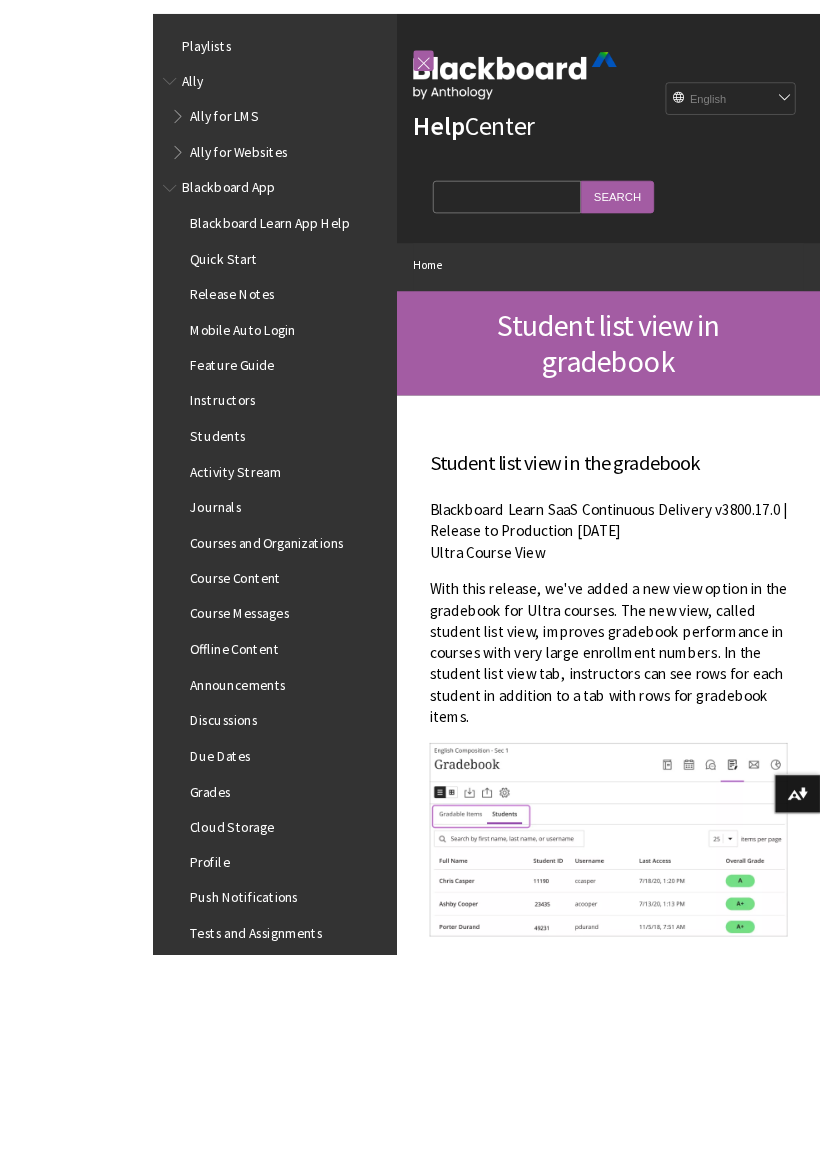 scroll, scrollTop: 448, scrollLeft: 0, axis: vertical 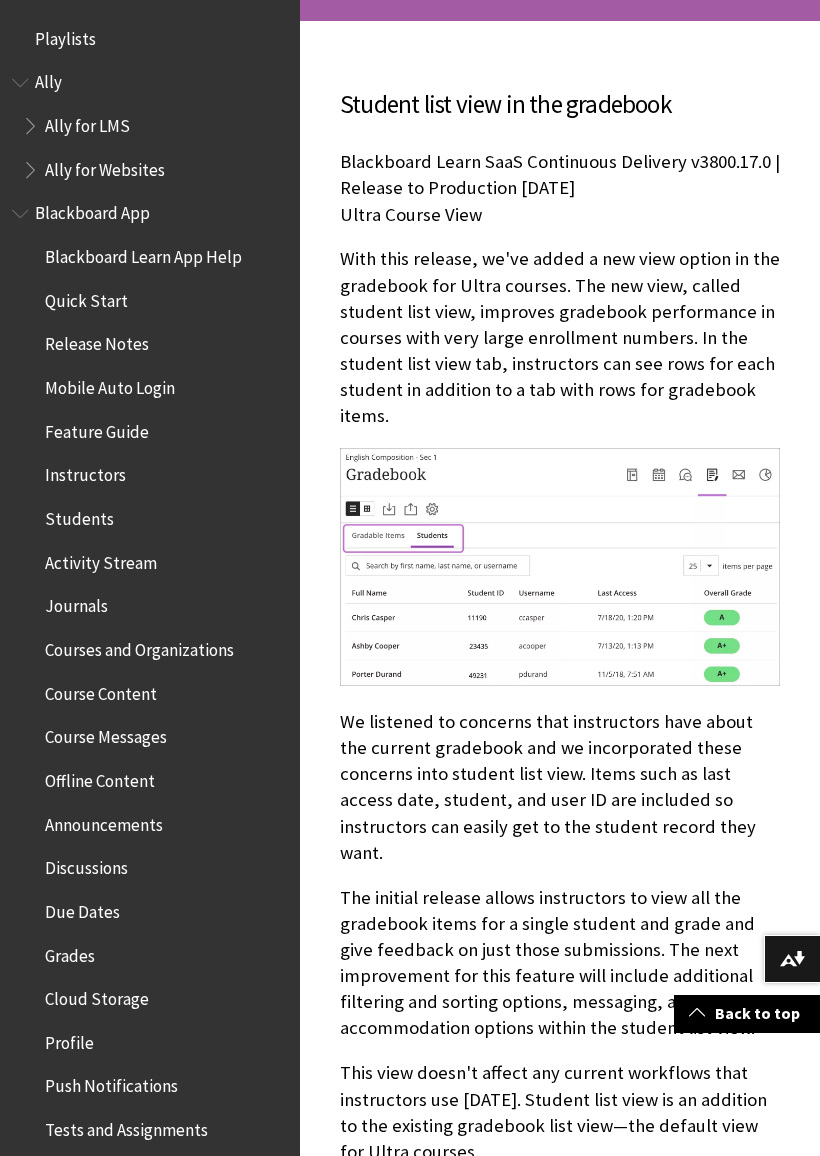 click at bounding box center (560, 566) 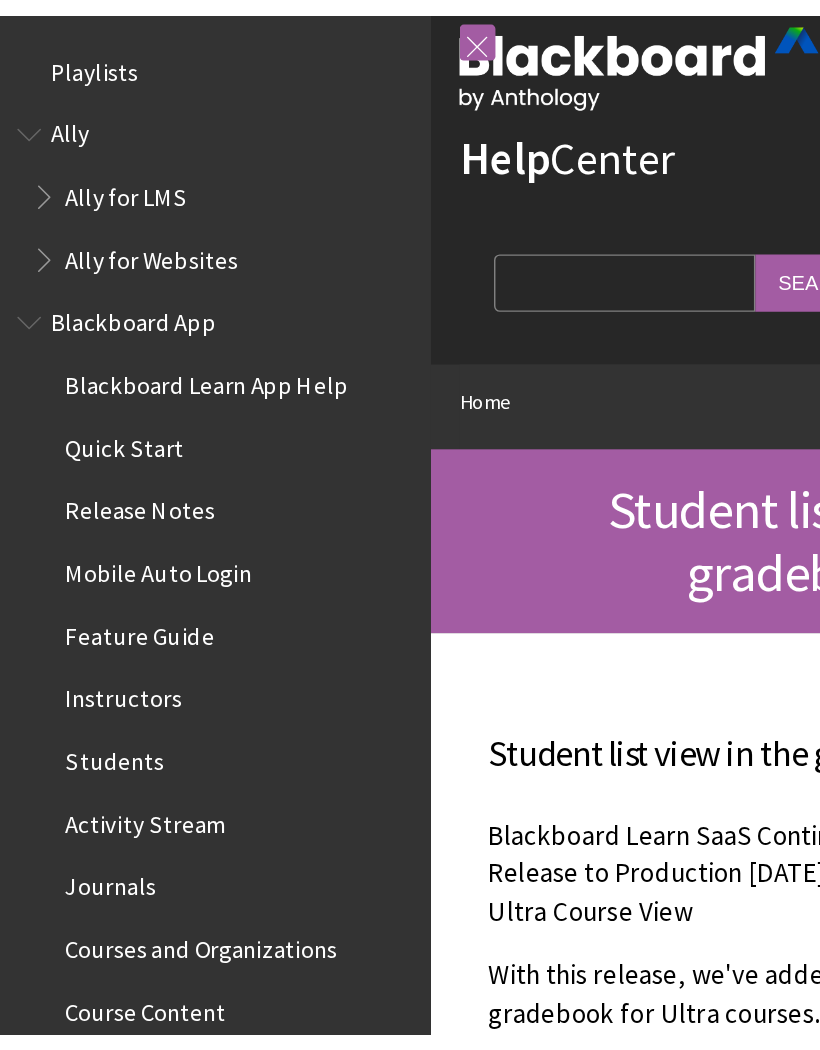 scroll, scrollTop: 0, scrollLeft: 0, axis: both 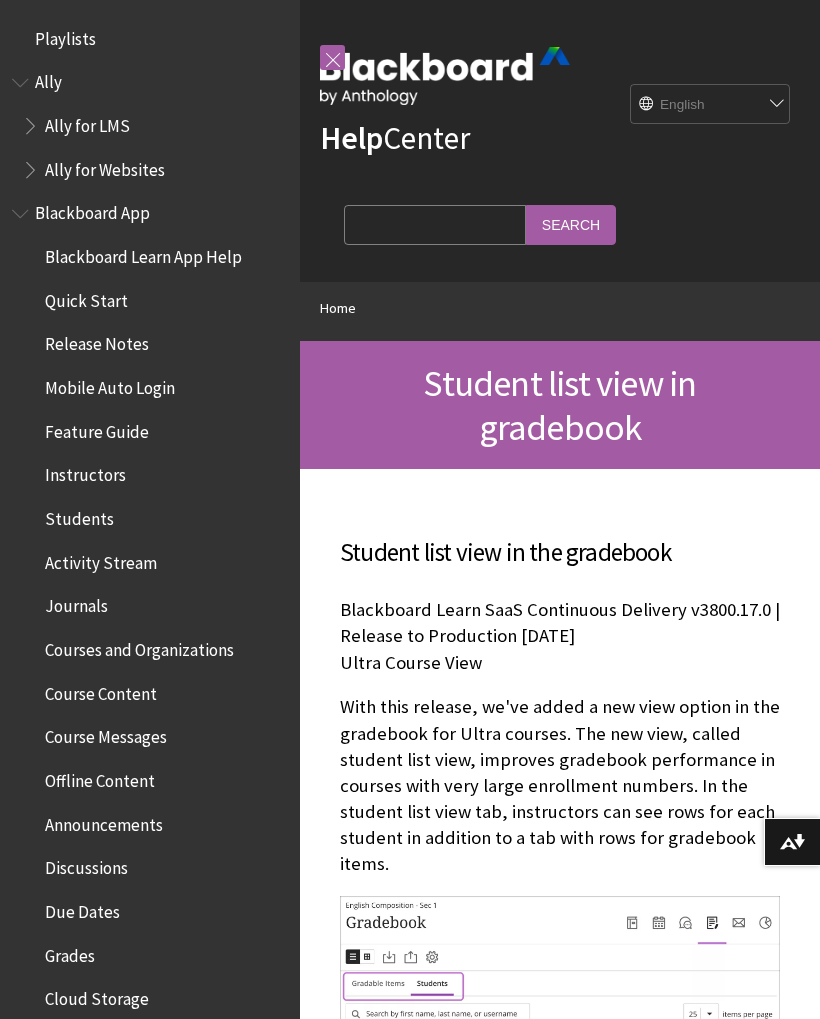 click on "Search Query" at bounding box center (435, 224) 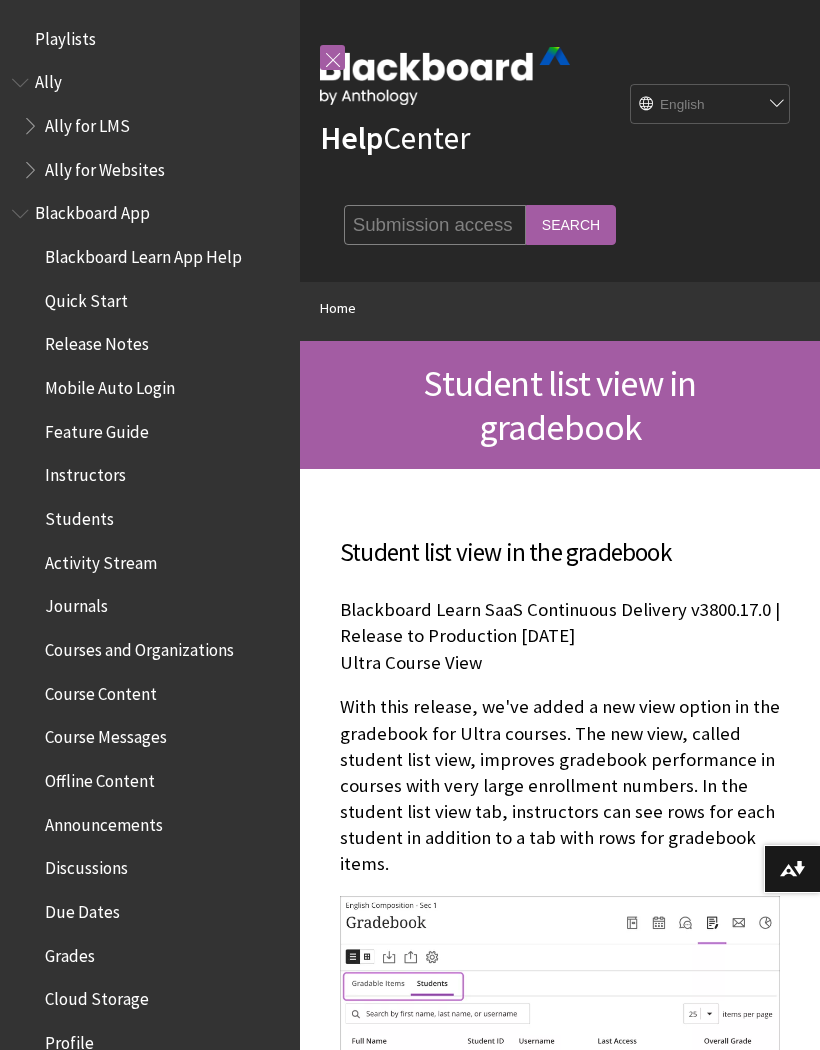 type on "Submission access" 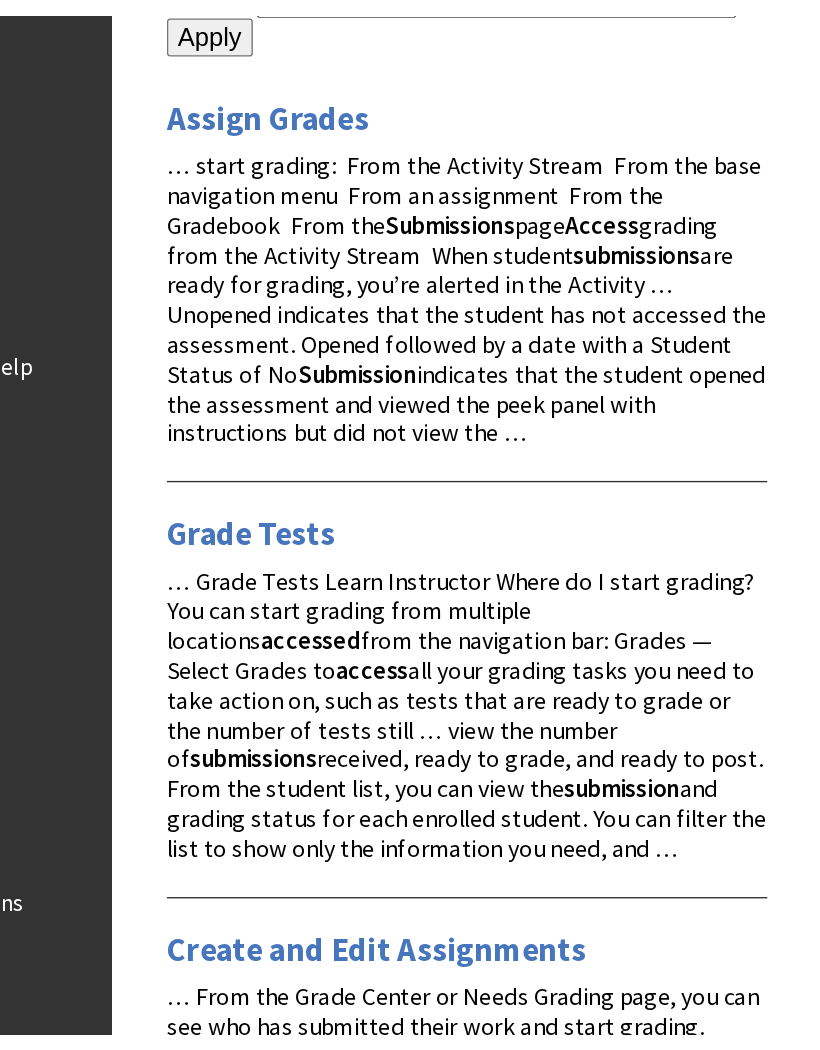 scroll, scrollTop: 0, scrollLeft: 0, axis: both 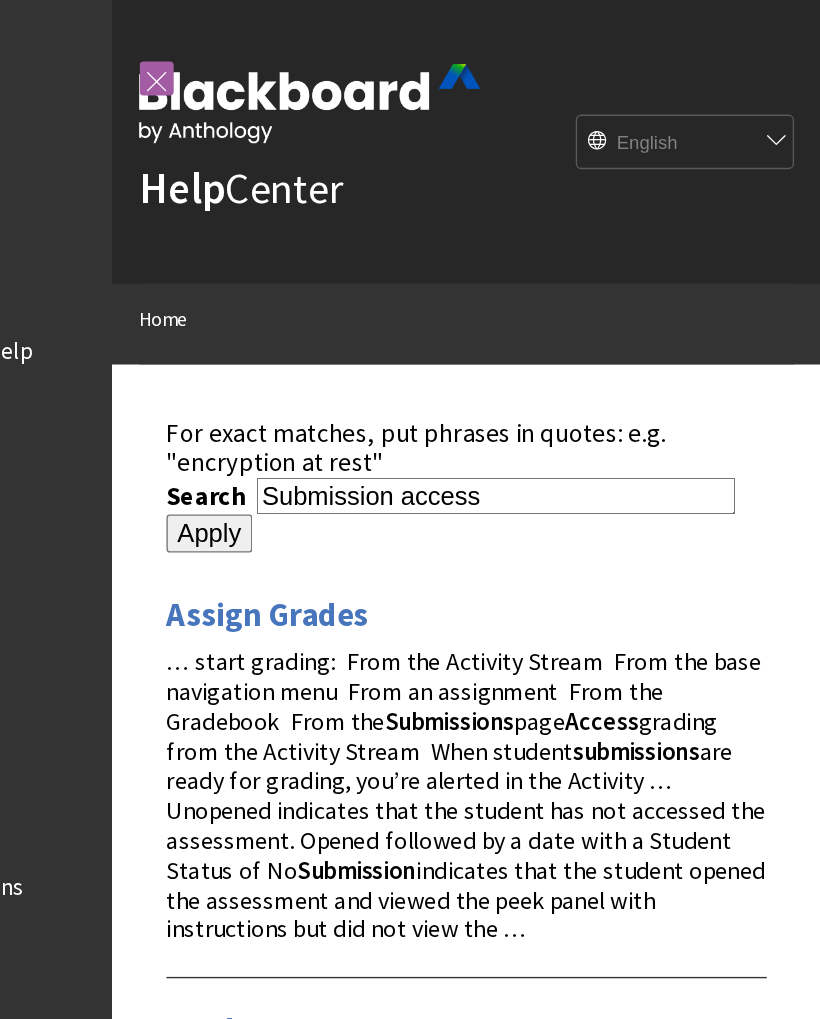 click on "English عربية Català Cymraeg Deutsch Español Suomi Français עברית Italiano 日本語 한국어 Nederlands Norsk (Bokmål) Português, [GEOGRAPHIC_DATA] Русский Svenska Türkçe 简体中文 Français Canadien" at bounding box center [721, 105] 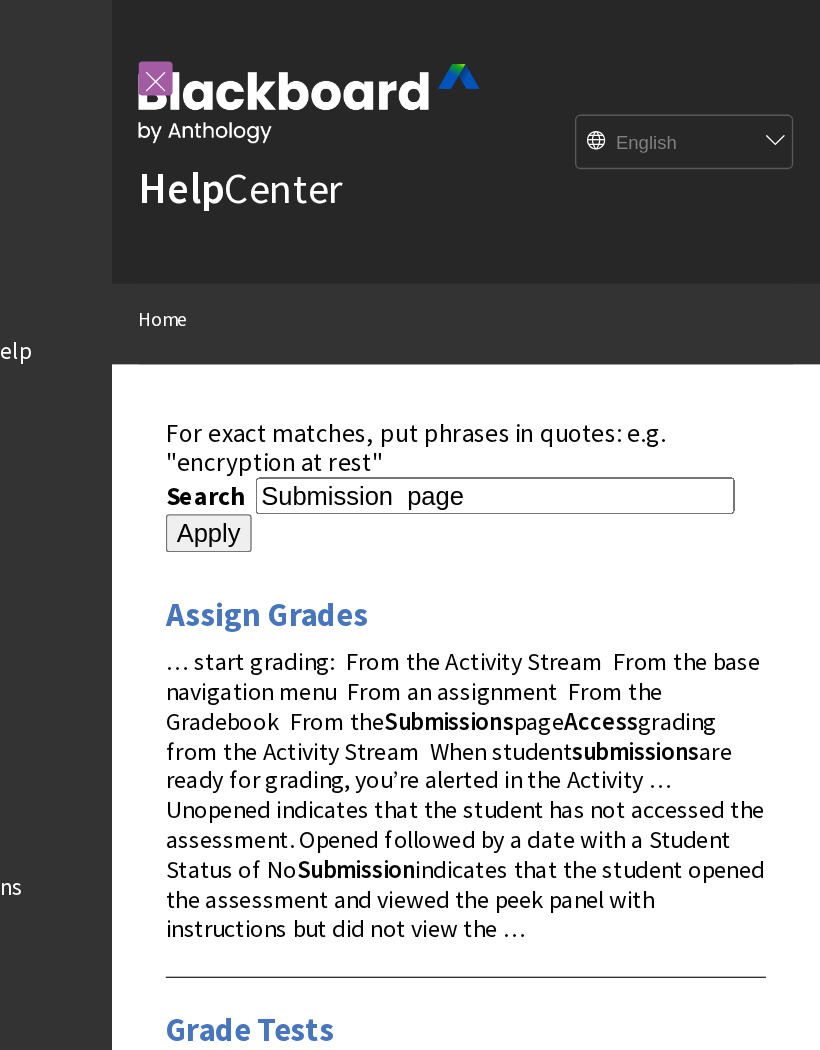 type on "Submission  page" 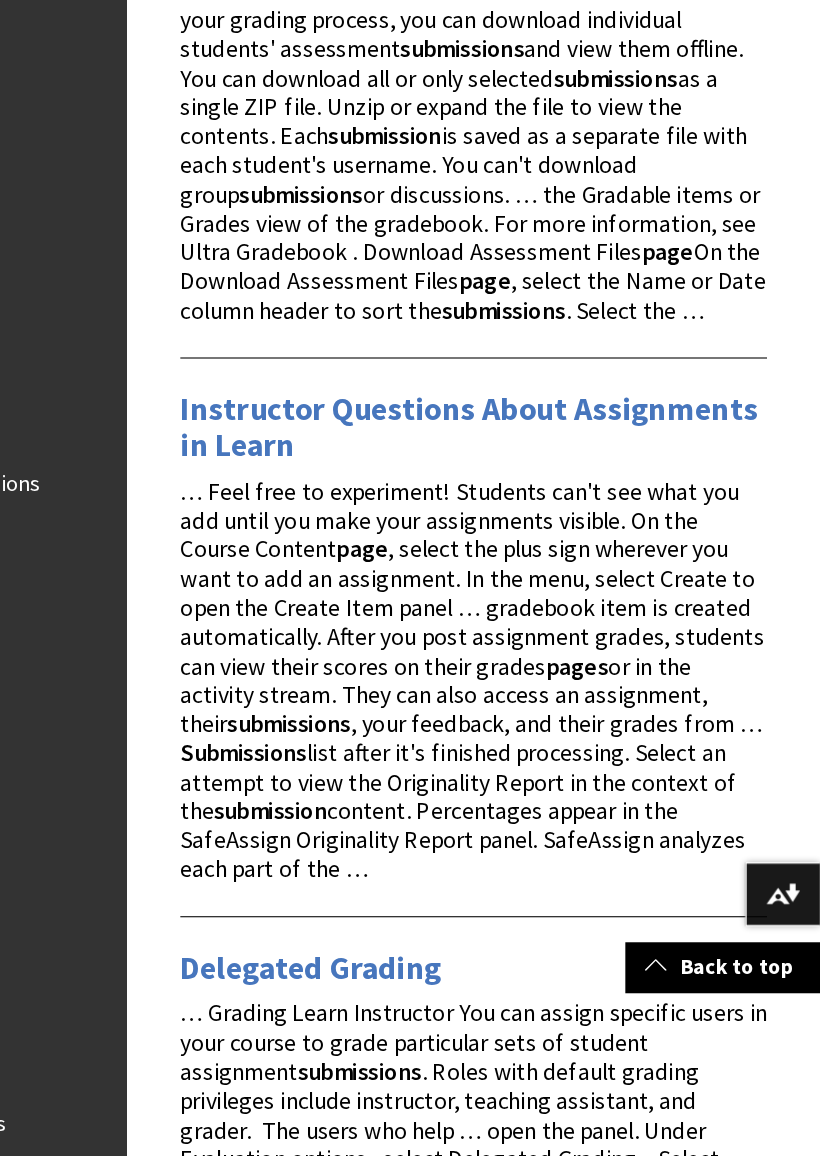 scroll, scrollTop: 205, scrollLeft: 0, axis: vertical 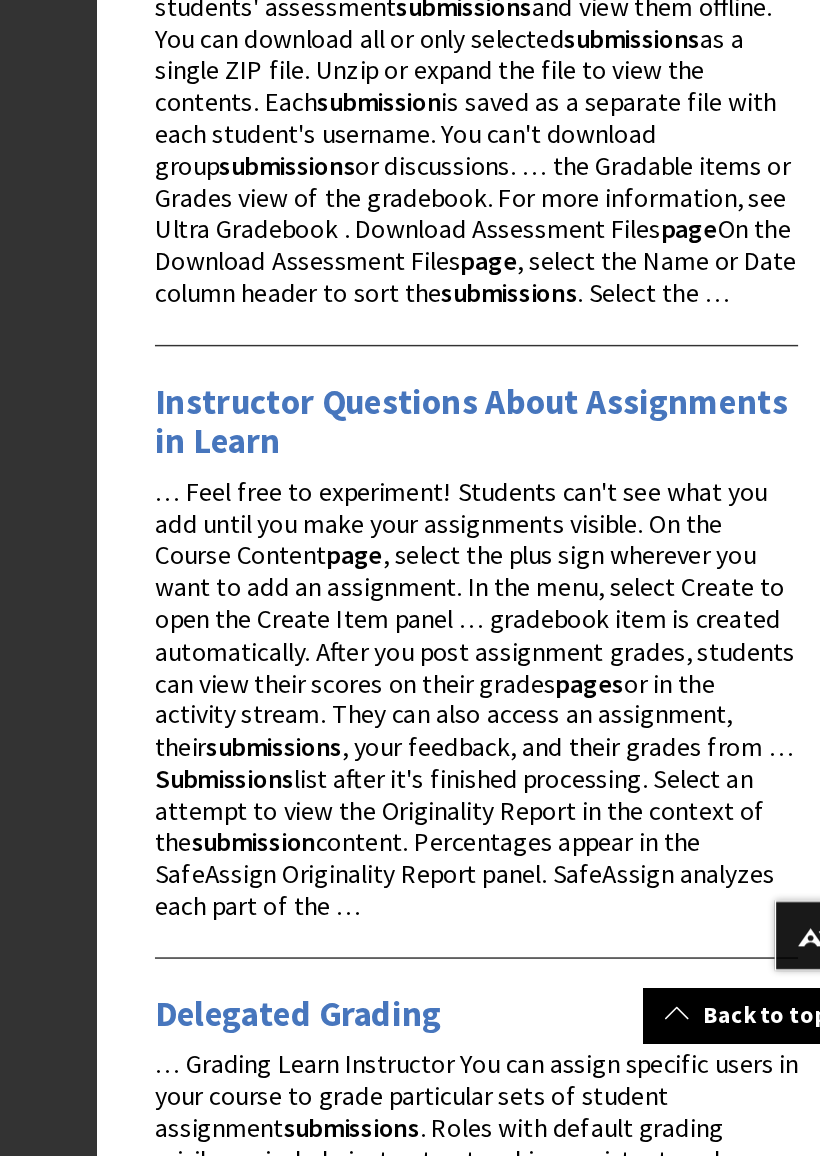 click on "… Feel free to experiment! Students can't see what you add until you make your assignments visible. On the Course Content  page , select the plus sign wherever you want to add an assignment. In the menu, select Create to open the Create Item panel … gradebook item is created automatically. After you post assignment grades, students can view their scores on their grades  pages  or in the activity stream. They can also access an assignment, their  submissions , your feedback, and their grades from …  Submissions  list after it's finished processing. Select an attempt to view the Originality Report in the context of the  submission  content. Percentages appear in the SafeAssign Originality Report panel. SafeAssign analyzes each part of the …" at bounding box center [559, 797] 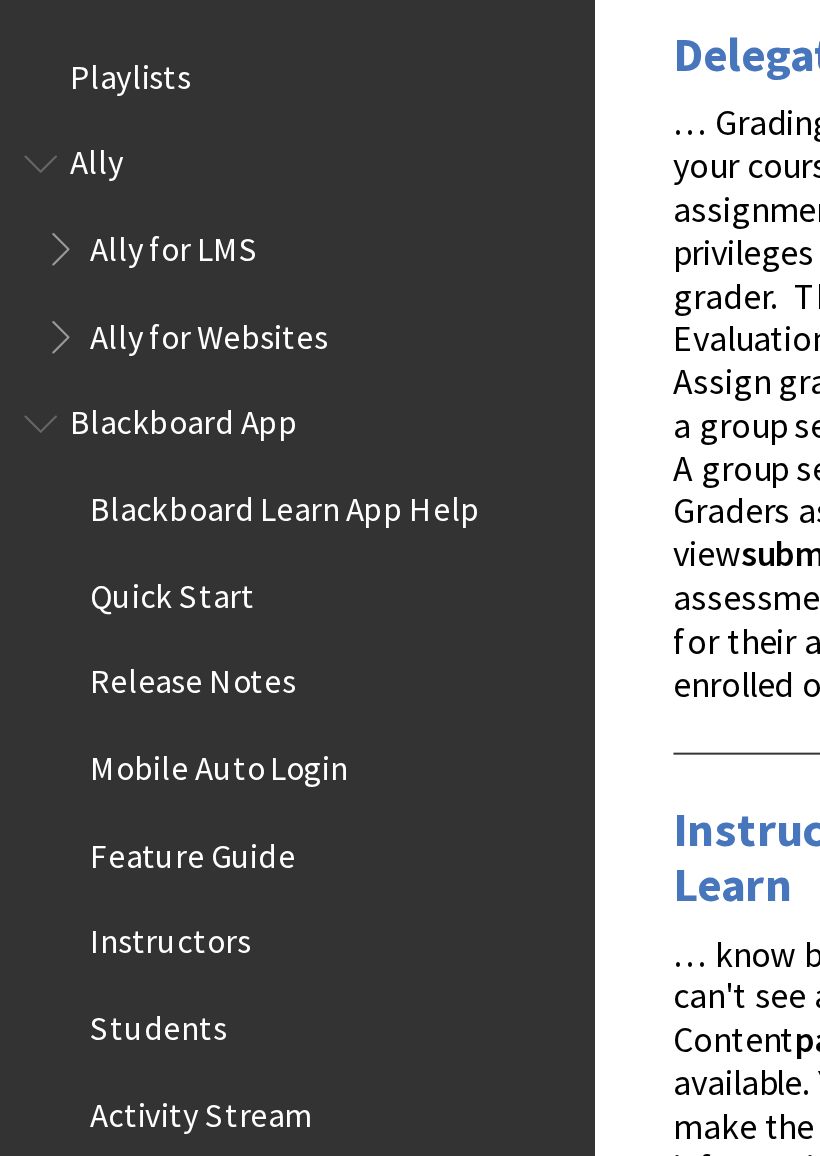 scroll, scrollTop: 1127, scrollLeft: 0, axis: vertical 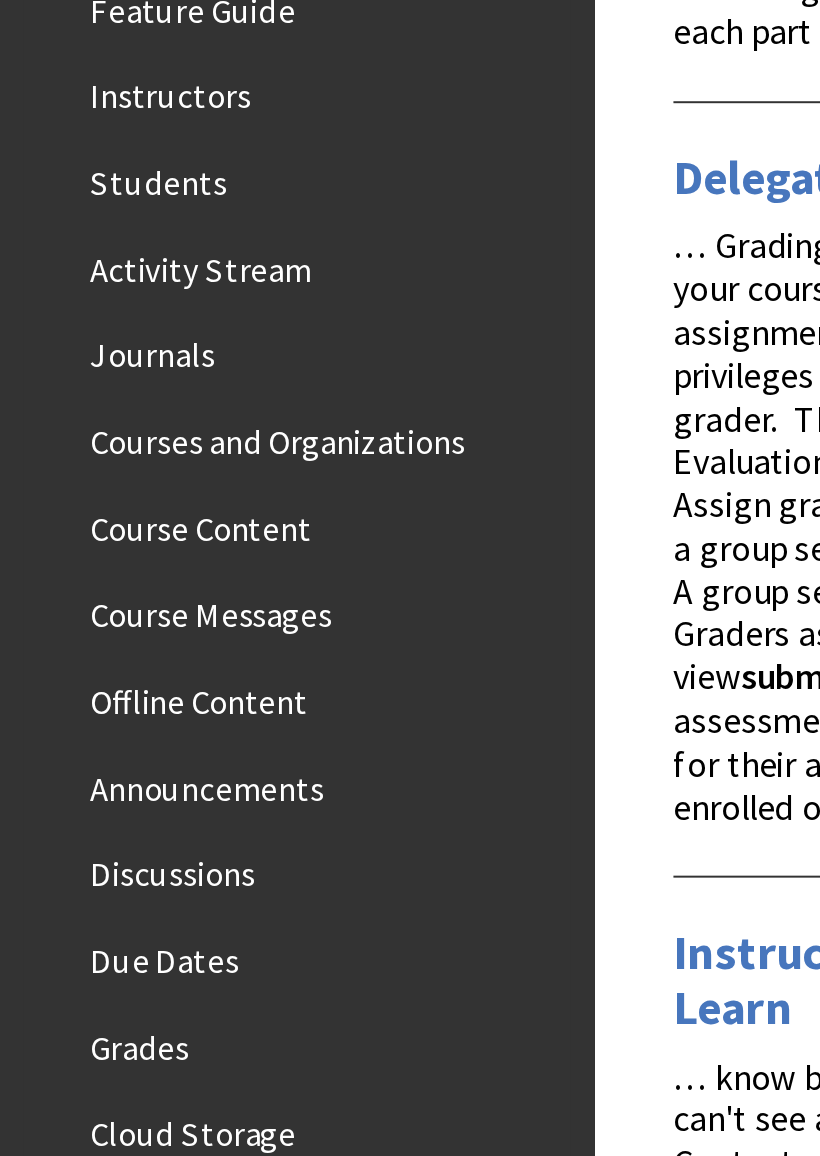 click on "Course Content" at bounding box center [101, 264] 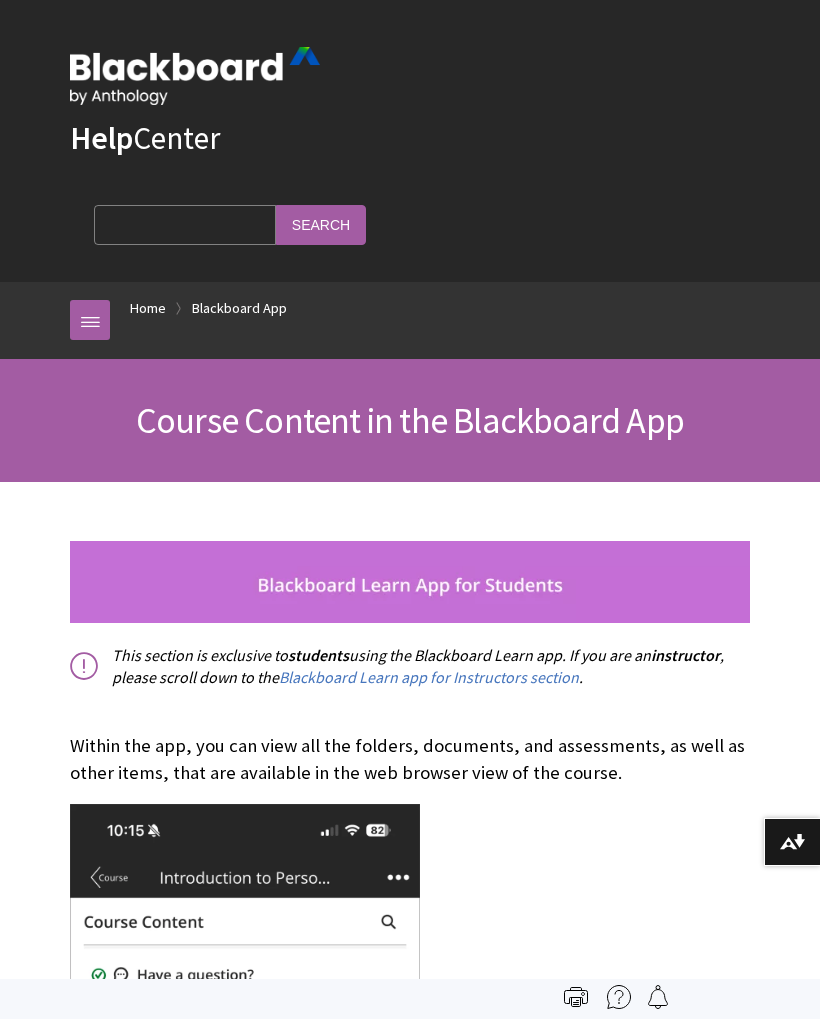 scroll, scrollTop: 0, scrollLeft: 0, axis: both 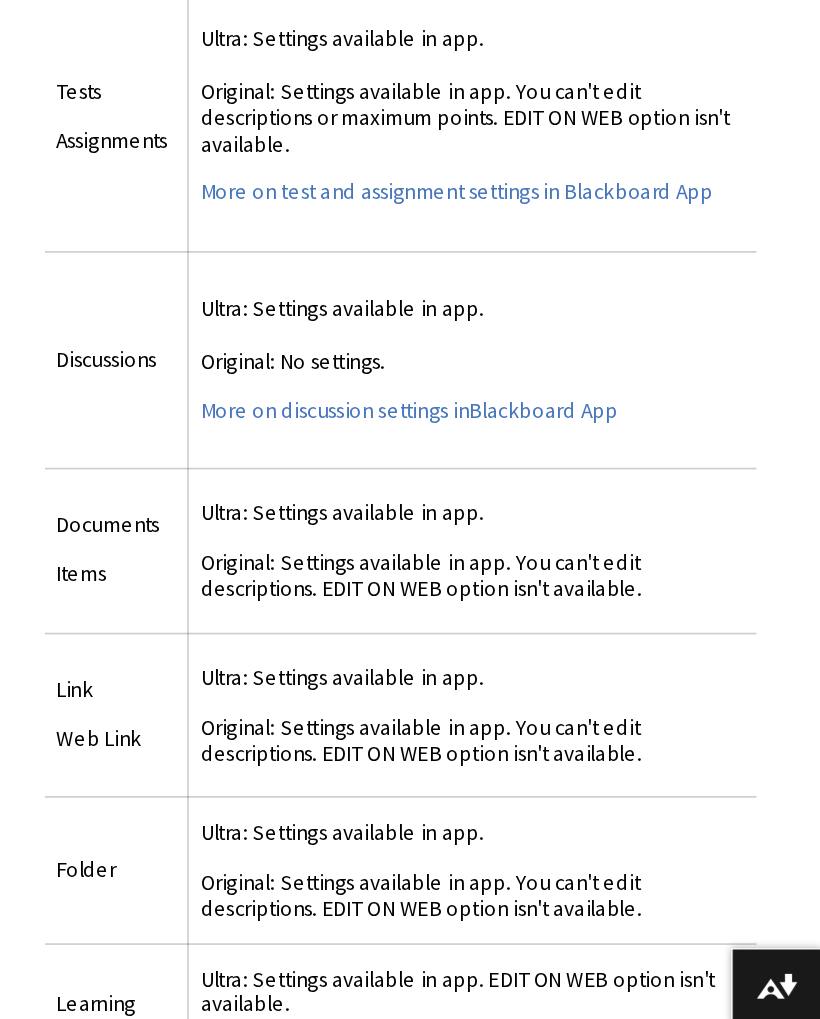 click on "Ultra: Settings available in app. Original: No settings." at bounding box center (604, 439) 